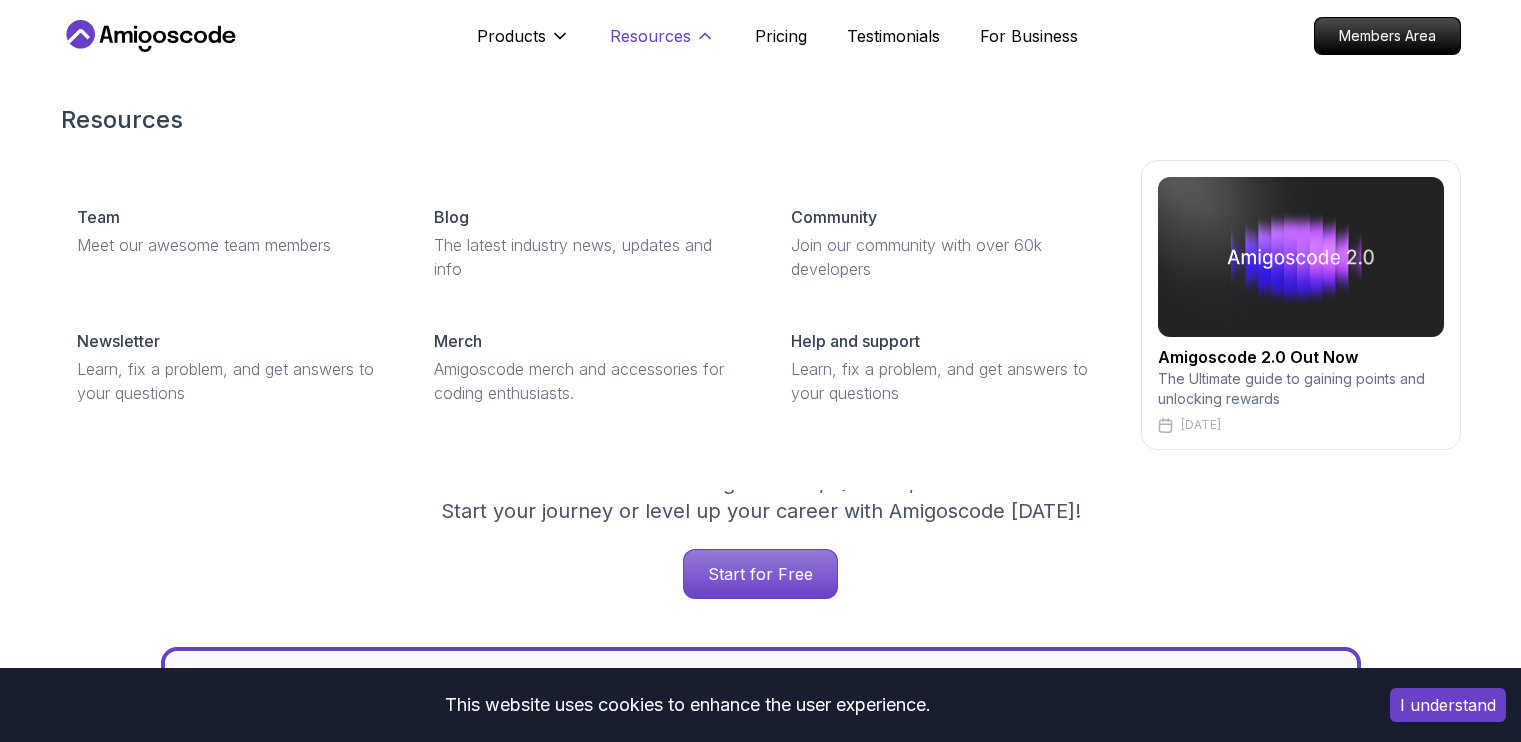 scroll, scrollTop: 0, scrollLeft: 0, axis: both 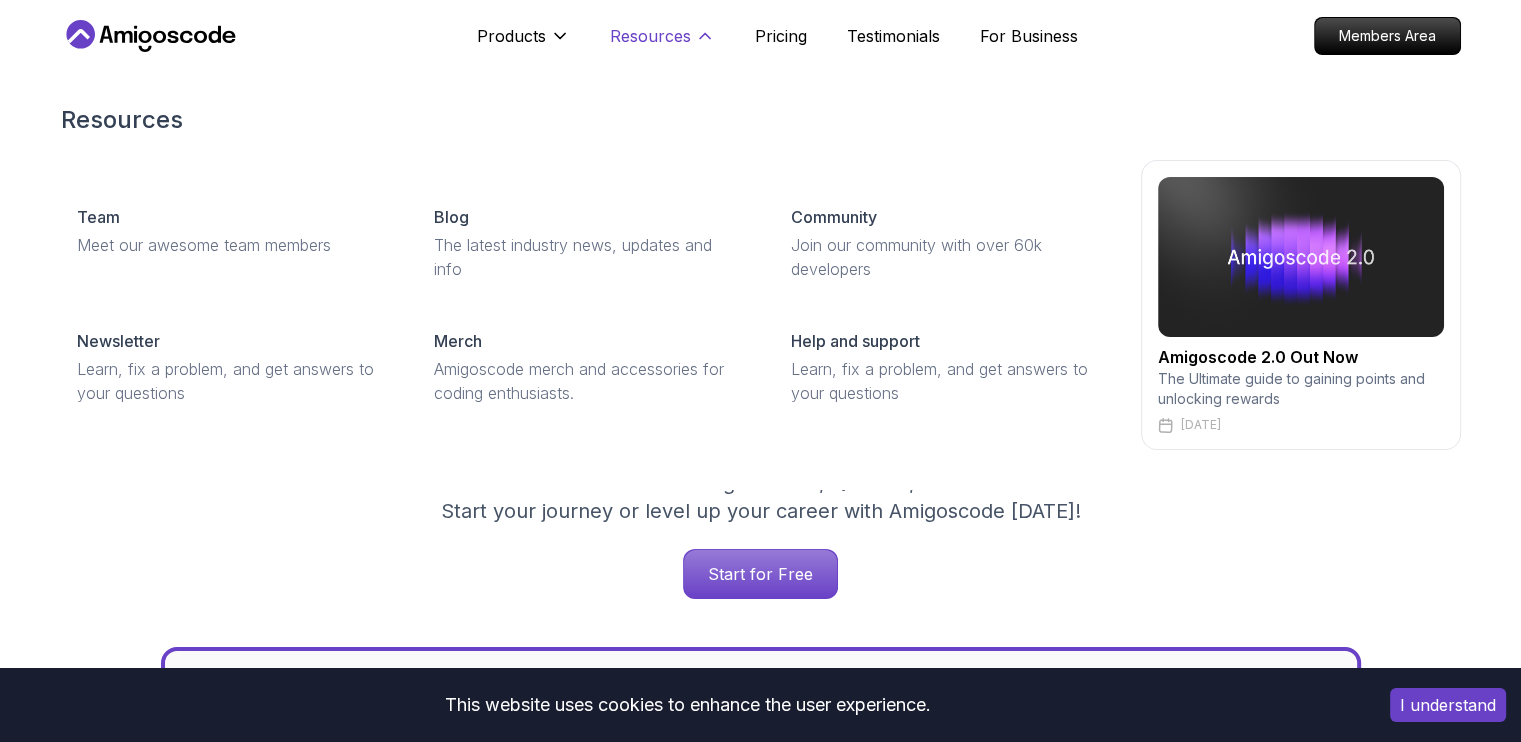 click 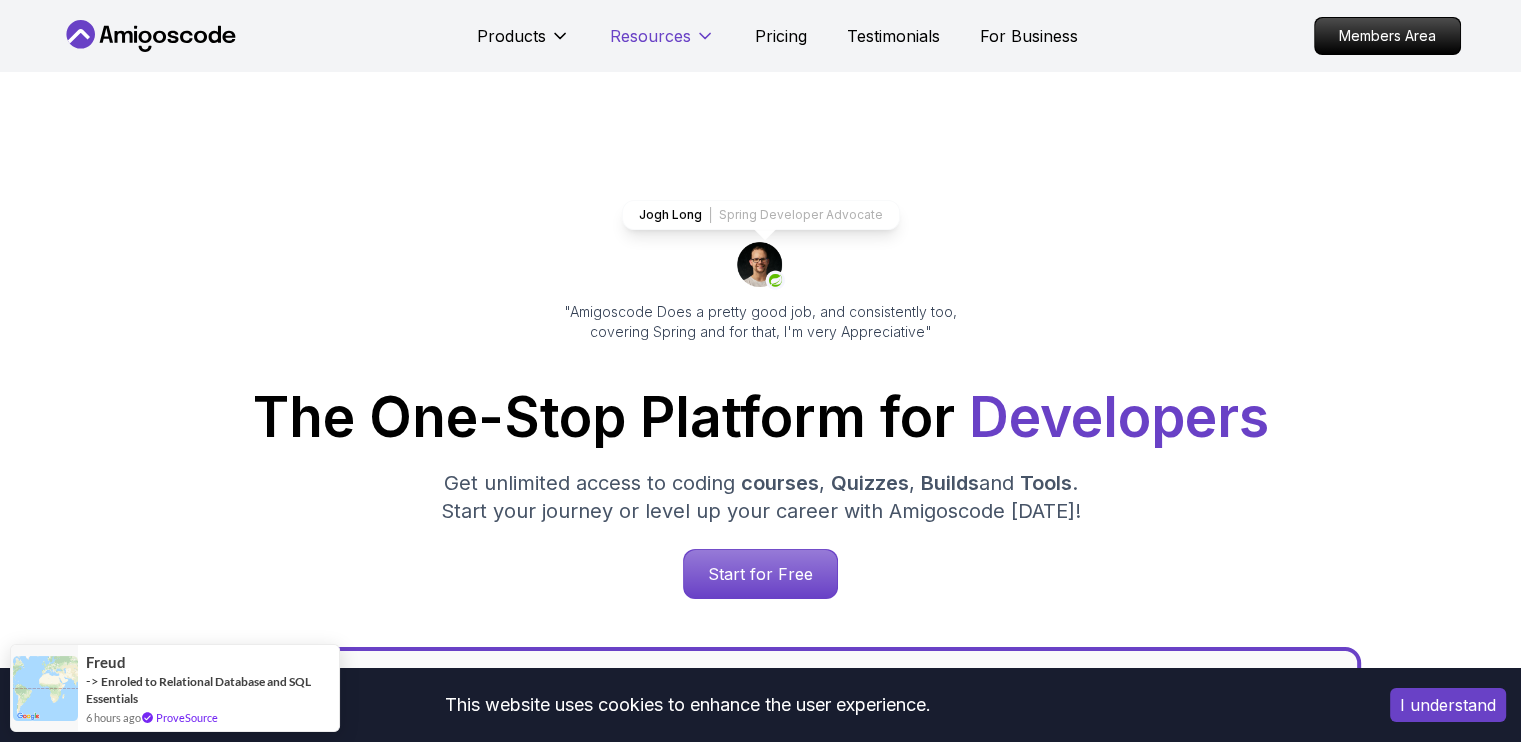 click 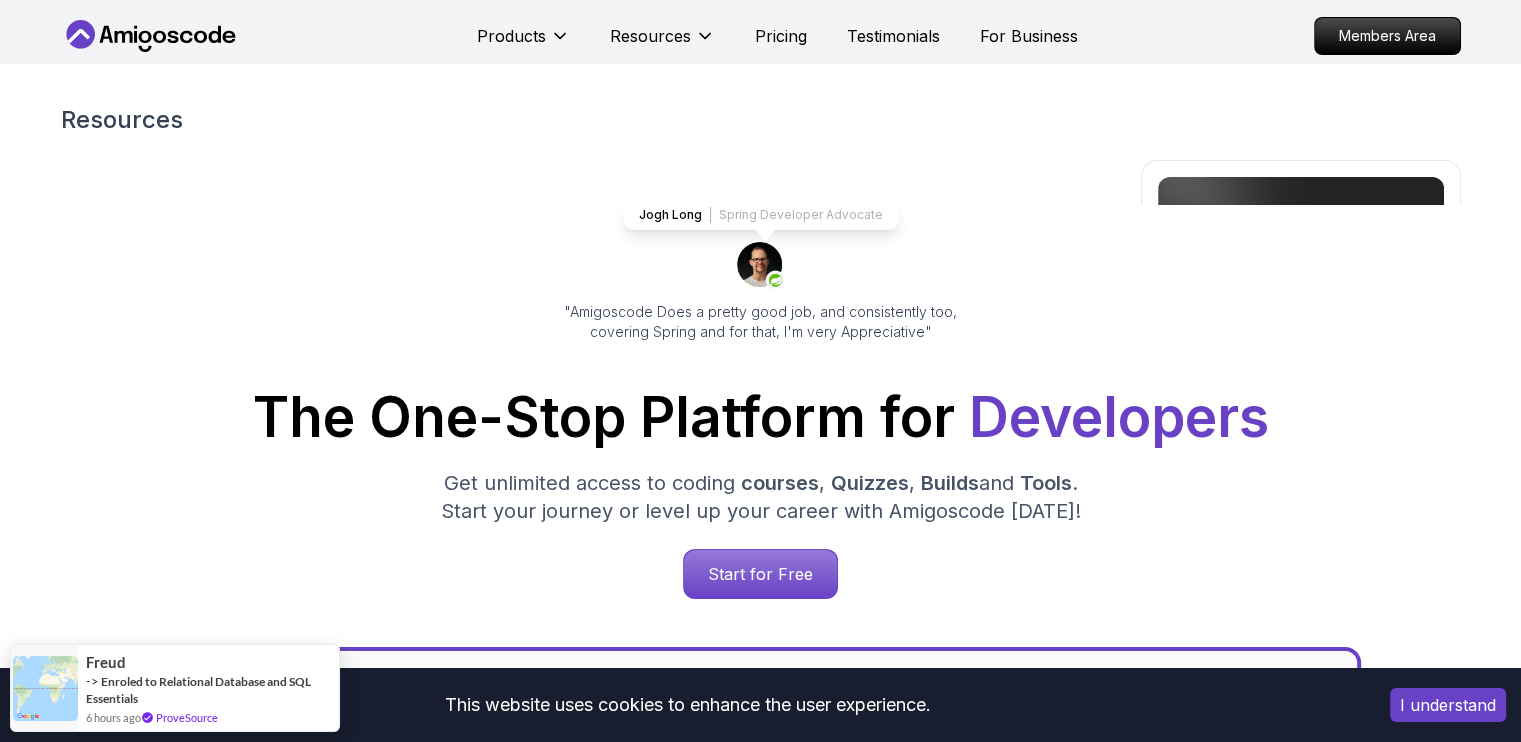 click on "Products Resources Resources Team Meet our awesome team members Blog The latest industry news, updates and info Community Join our community with over 60k developers Newsletter Learn, fix a problem, and get answers to your questions Merch Amigoscode merch and accessories for coding enthusiasts. Help and support Learn, fix a problem, and get answers to your questions Amigoscode 2.0 Out Now The Ultimate guide to gaining points and unlocking rewards March 14, 2025 Pricing Testimonials For Business Members Area" at bounding box center (761, 36) 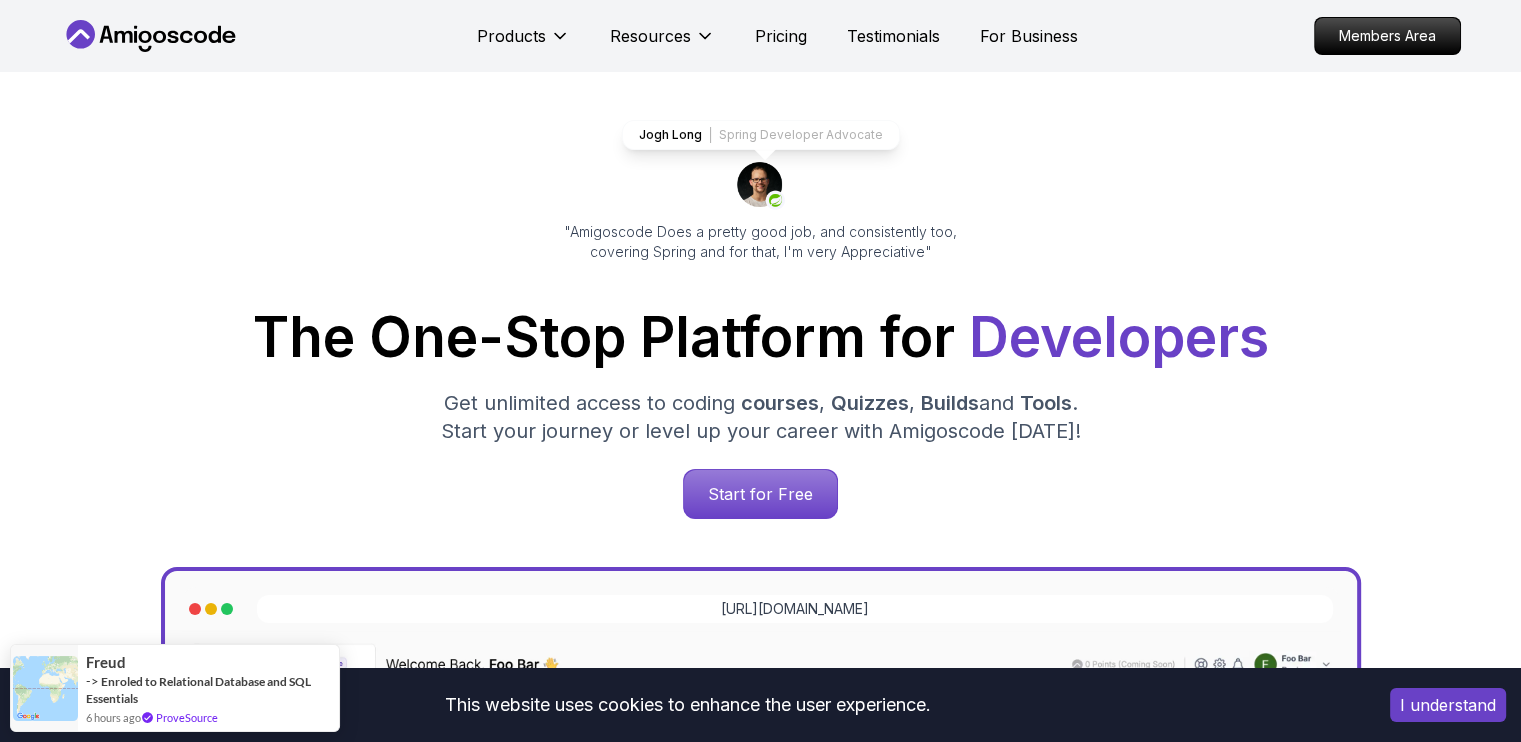 scroll, scrollTop: 0, scrollLeft: 0, axis: both 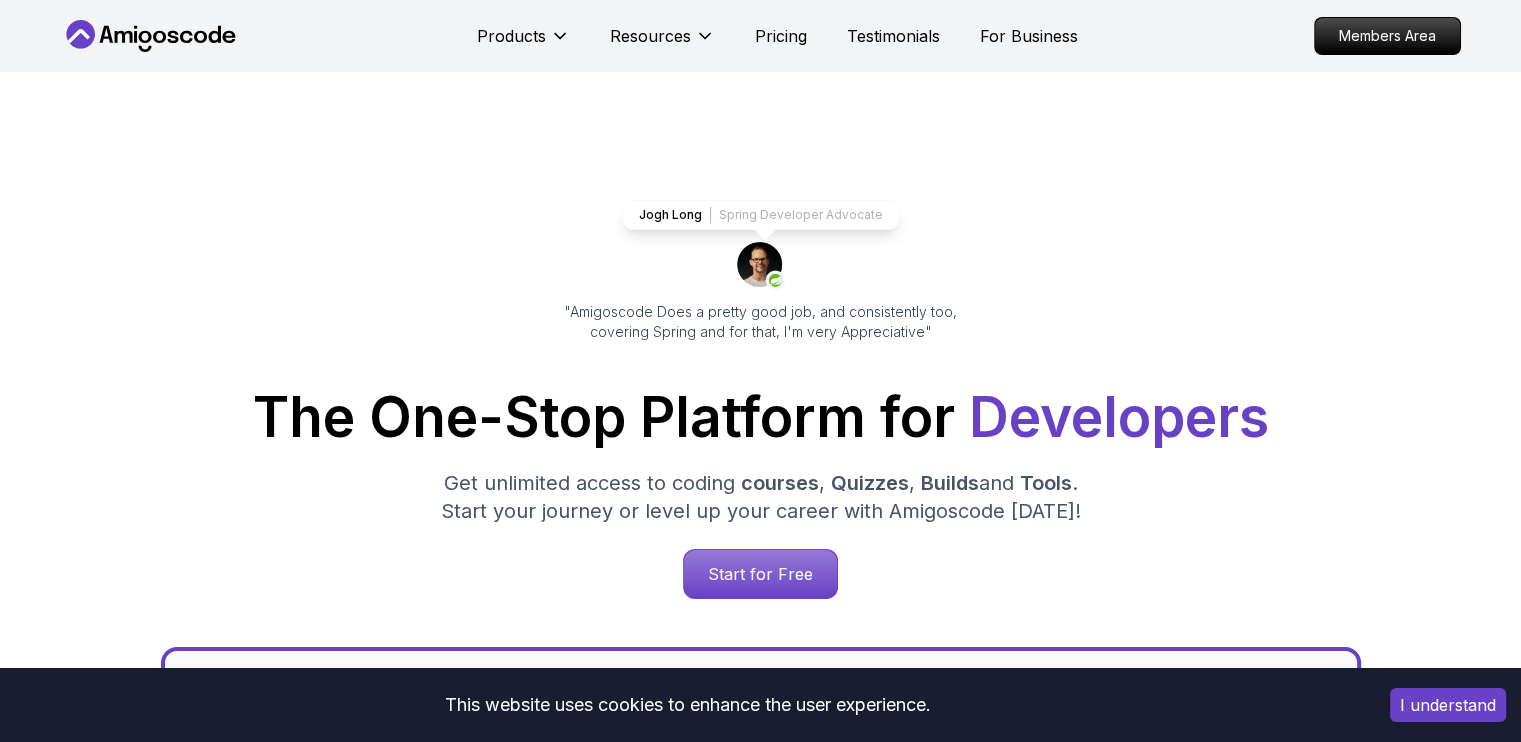 click 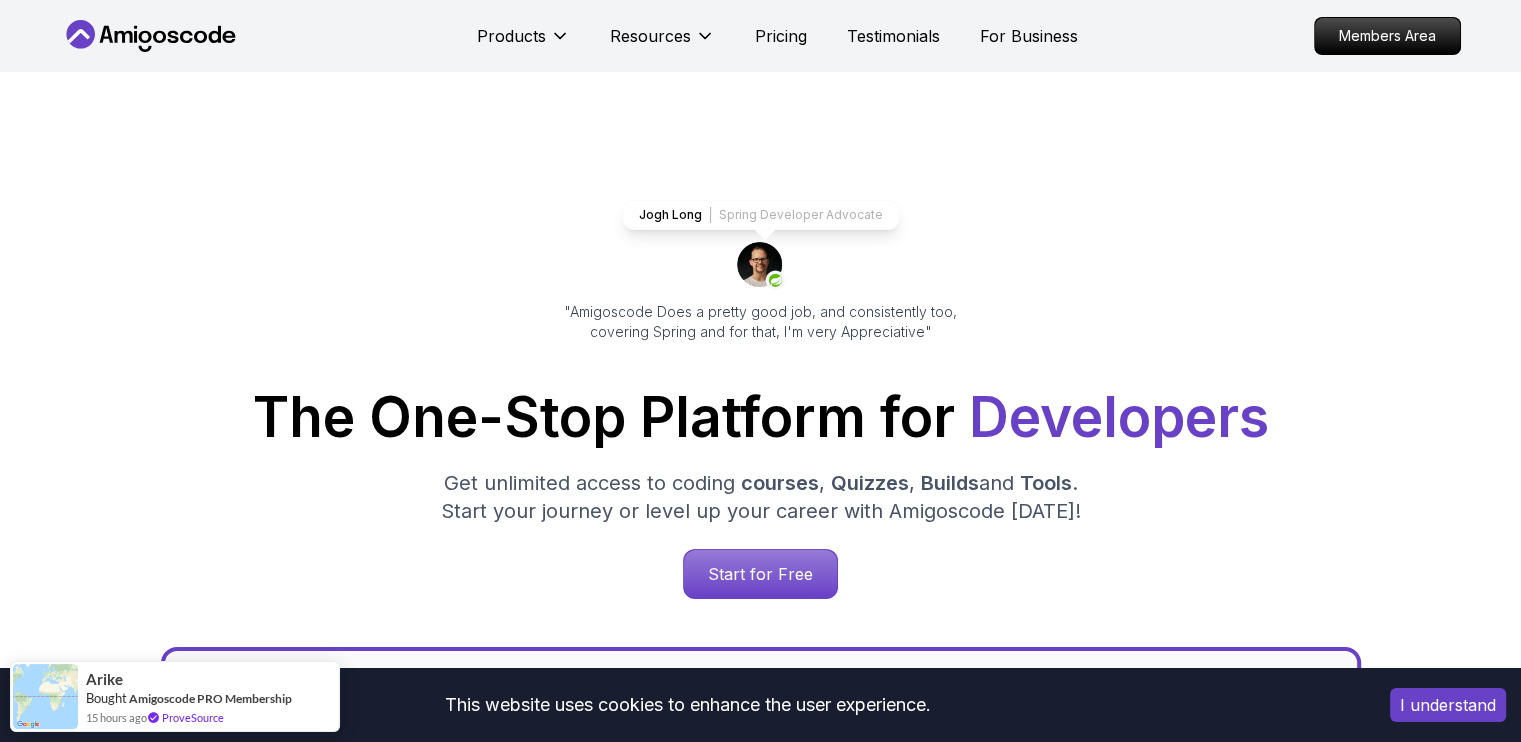 click on "This website uses cookies to enhance the user experience. I understand Products Resources Pricing Testimonials For Business Members Area Products Resources Pricing Testimonials For Business Members Area Jogh Long Spring Developer Advocate "Amigoscode Does a pretty good job, and consistently too, covering Spring and for that, I'm very Appreciative" The One-Stop Platform for   Developers Get unlimited access to coding   courses ,   Quizzes ,   Builds  and   Tools . Start your journey or level up your career with Amigoscode today! Start for Free https://amigoscode.com/dashboard OUR AMIGO STUDENTS WORK IN TOP COMPANIES Courses Builds Discover Amigoscode's Latest   Premium Courses! Get unlimited access to coding   courses ,   Quizzes ,   Builds  and   Tools . Start your journey or level up your career with Amigoscode today! Browse all  courses Advanced Spring Boot Pro Dive deep into Spring Boot with our advanced course, designed to take your skills from intermediate to expert level. NEW Spring Boot for Beginners" at bounding box center [760, 5860] 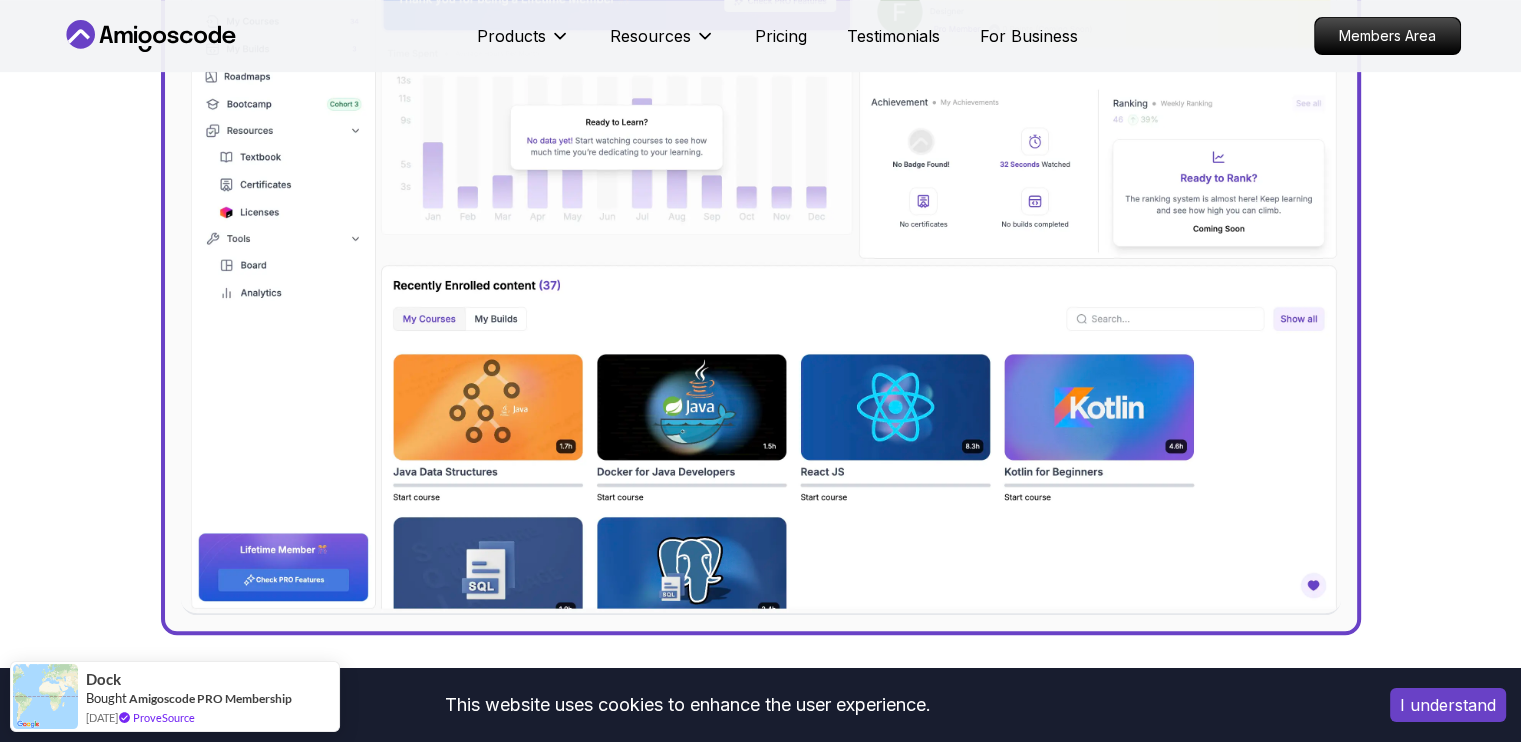 scroll, scrollTop: 840, scrollLeft: 0, axis: vertical 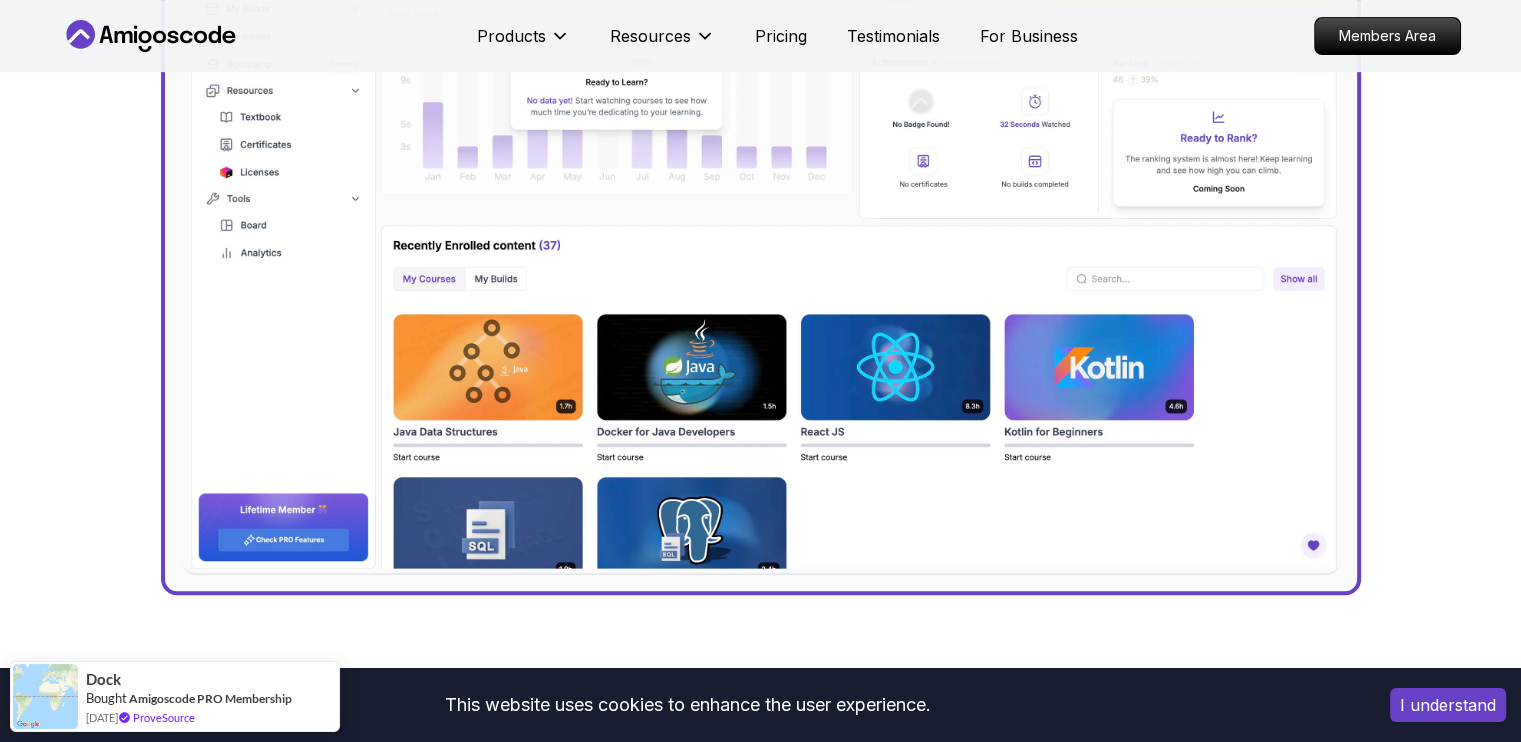 click at bounding box center (761, 227) 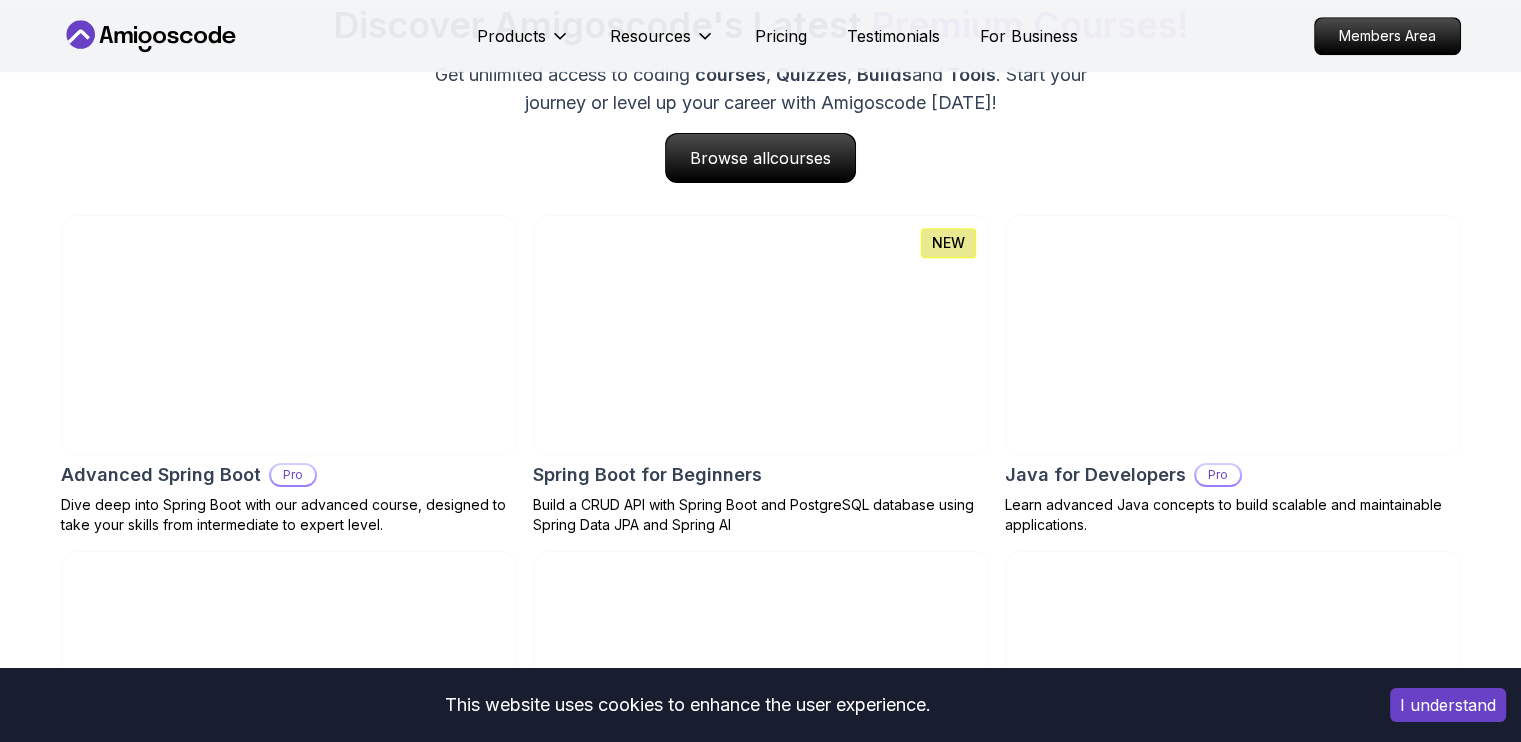scroll, scrollTop: 2200, scrollLeft: 0, axis: vertical 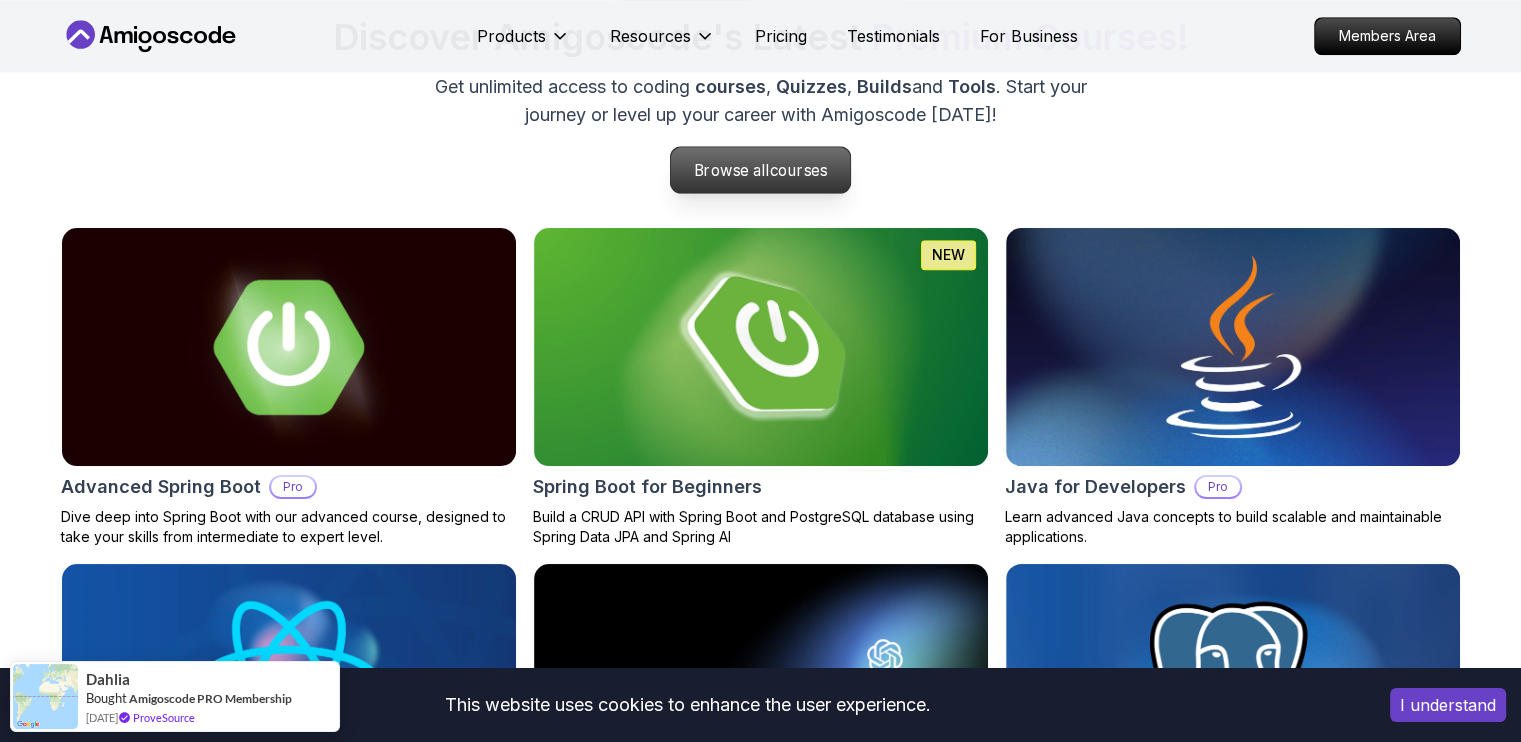 click on "courses" at bounding box center [799, 170] 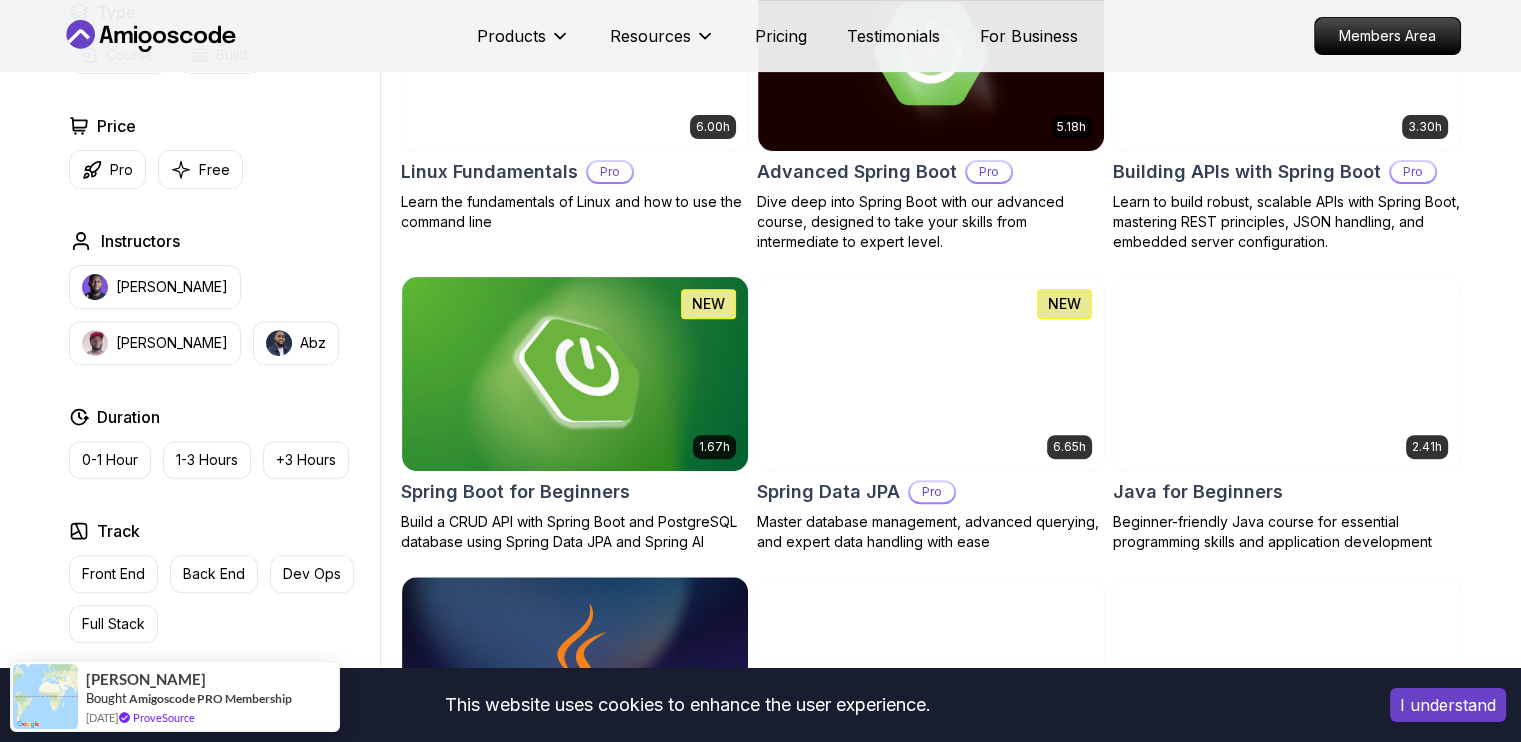 scroll, scrollTop: 680, scrollLeft: 0, axis: vertical 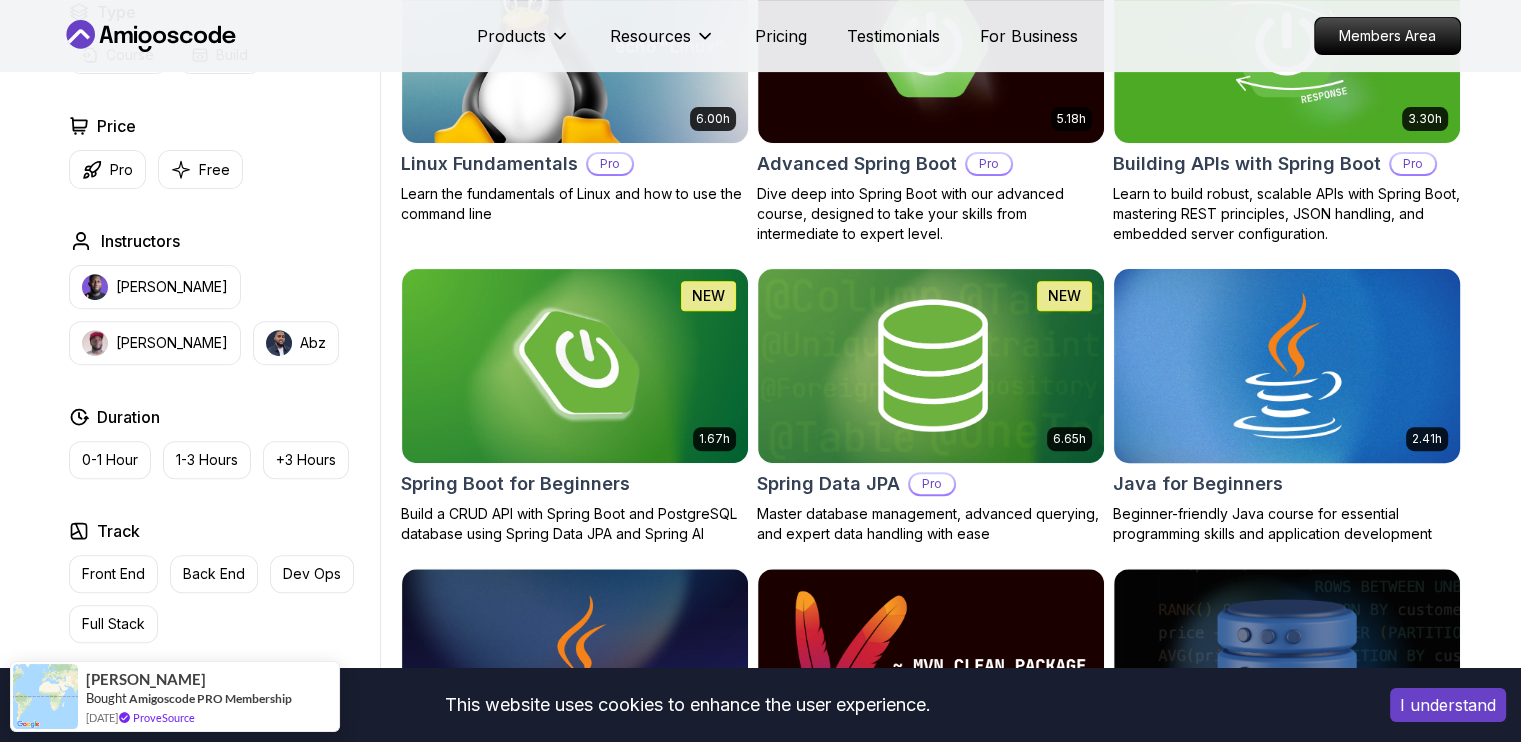 click at bounding box center (1286, 365) 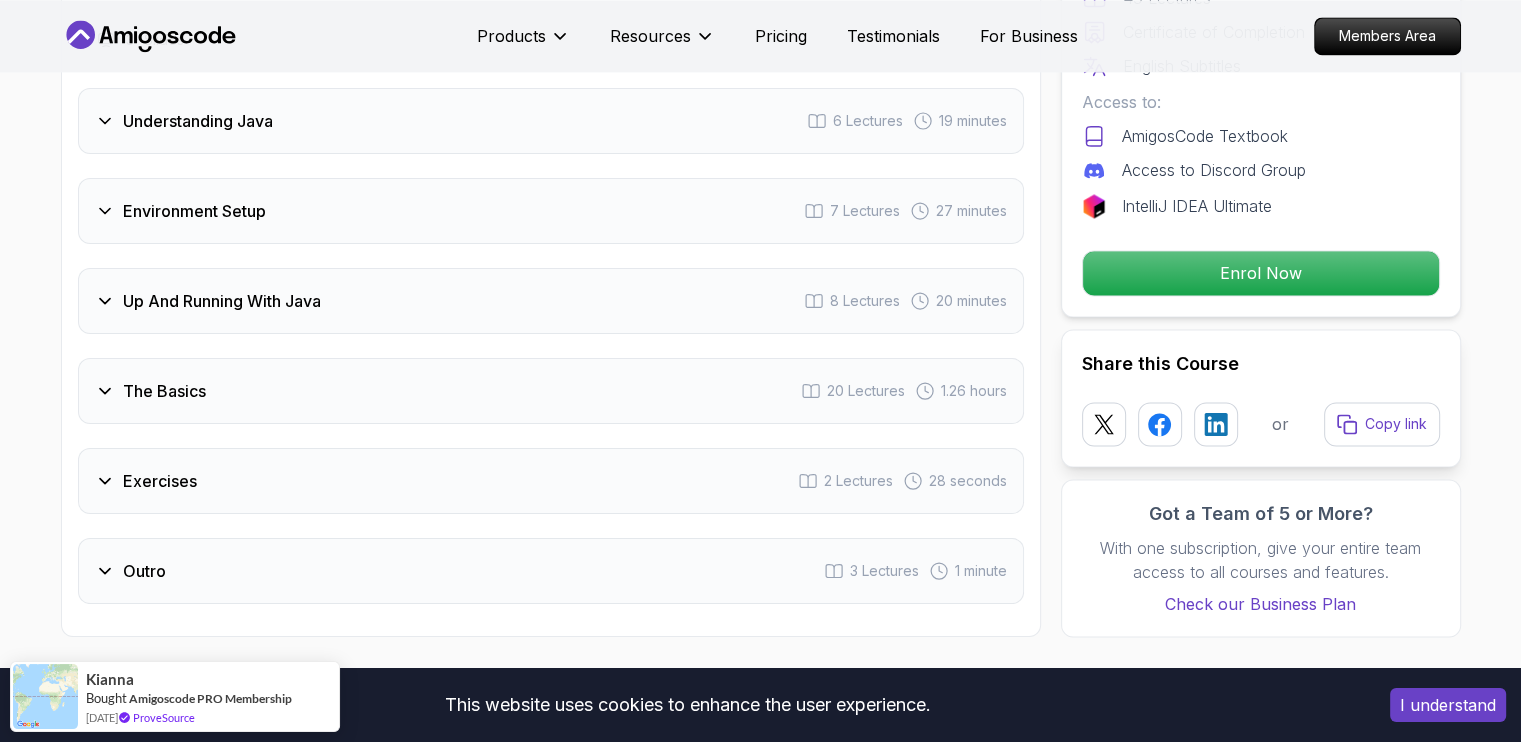 scroll, scrollTop: 3200, scrollLeft: 0, axis: vertical 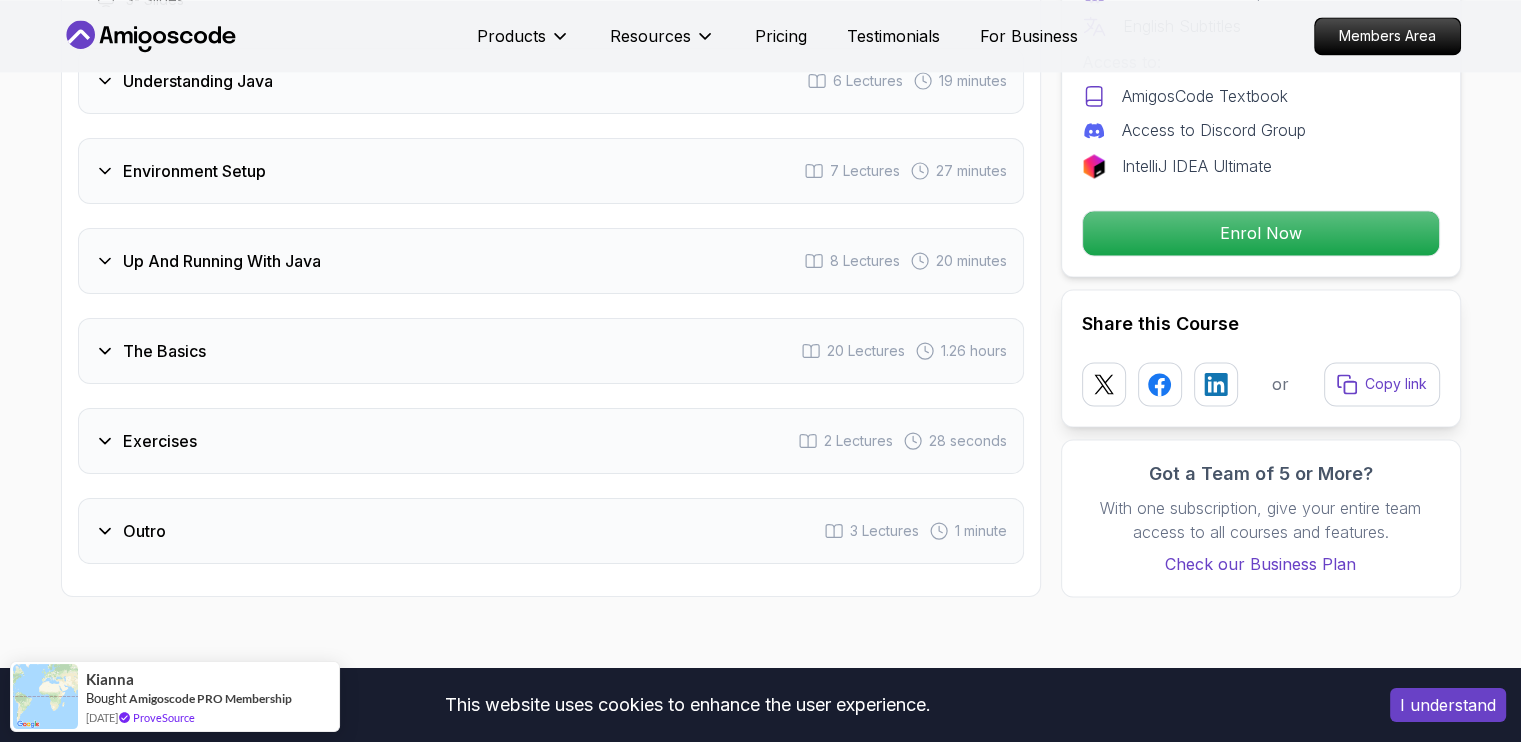 click on "The Basics 20   Lectures     1.26 hours" at bounding box center (551, 351) 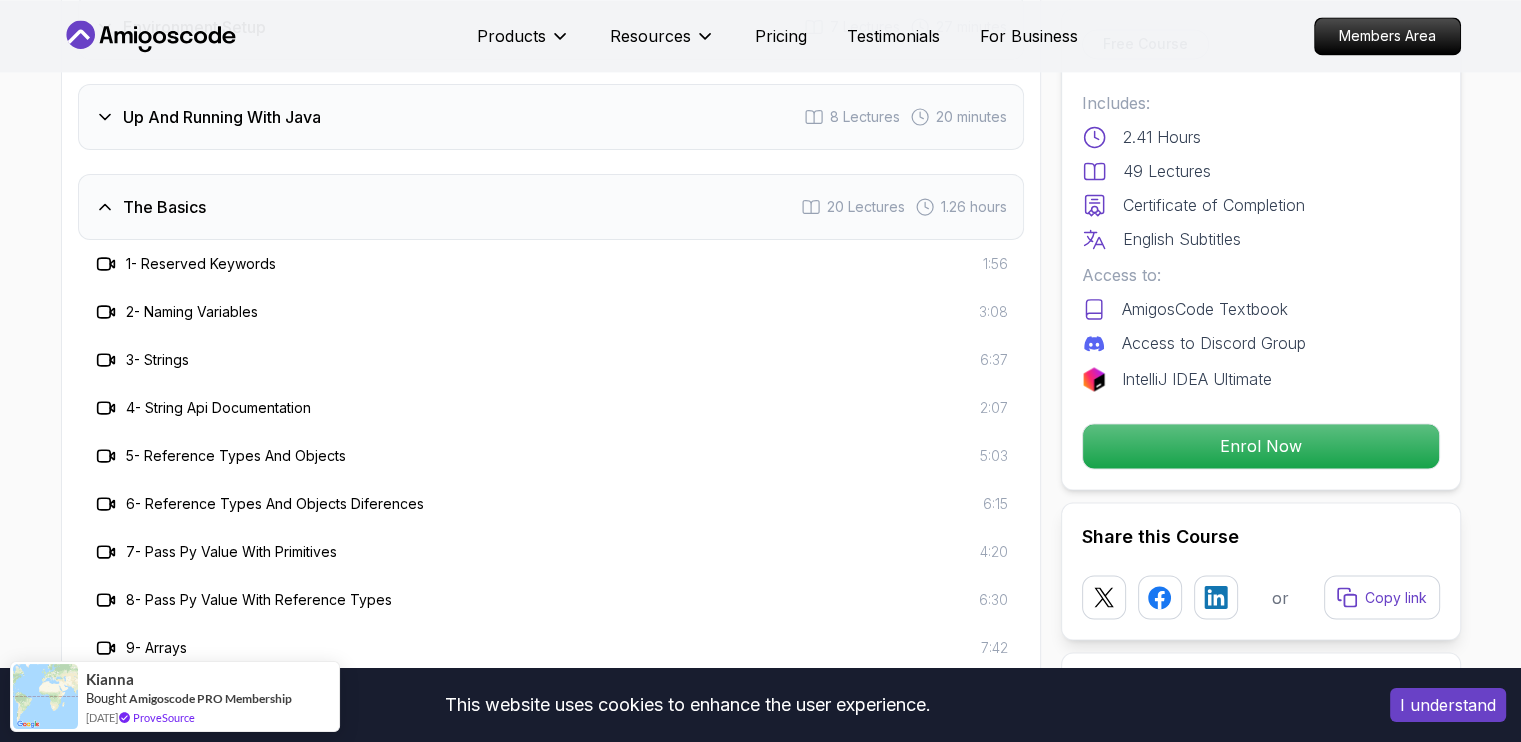 scroll, scrollTop: 3056, scrollLeft: 0, axis: vertical 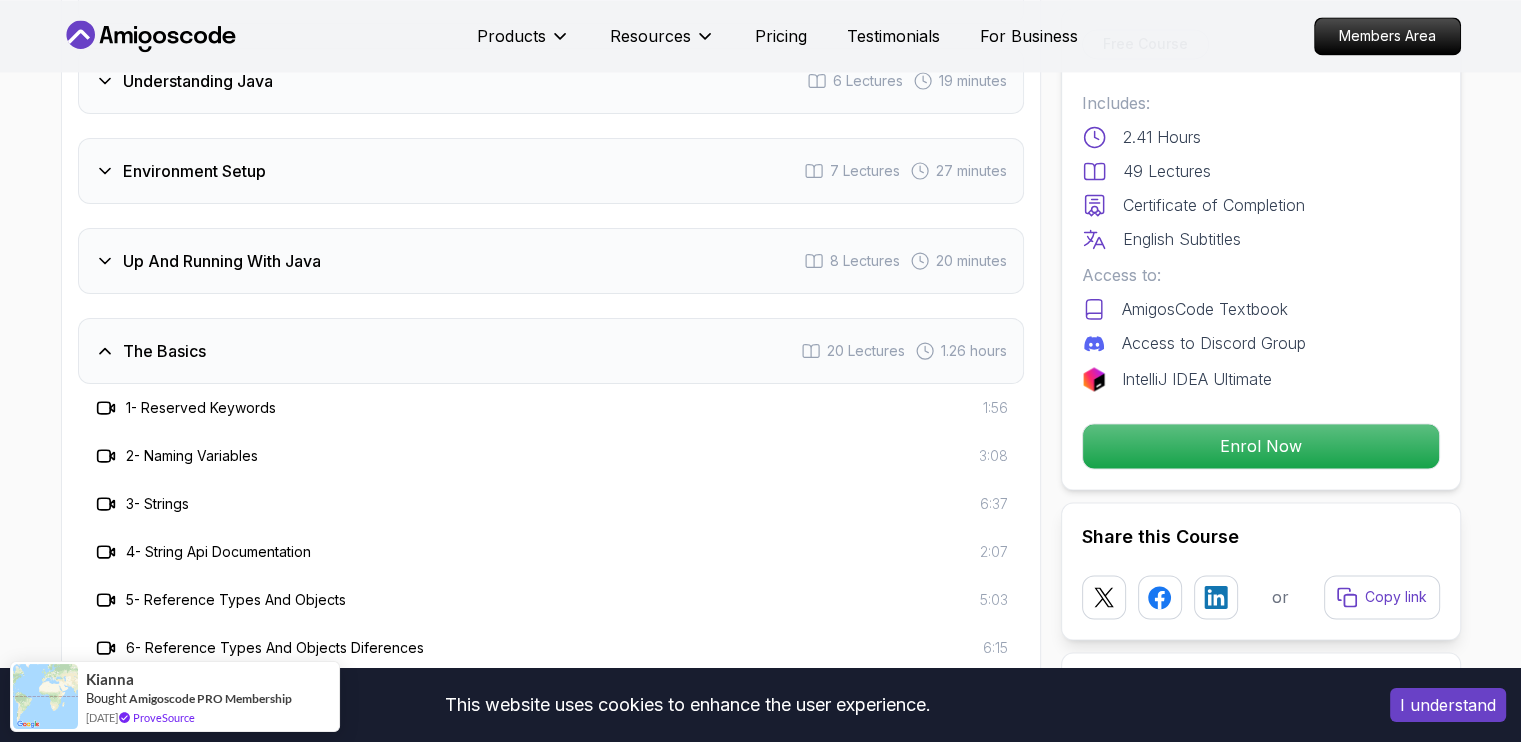 type 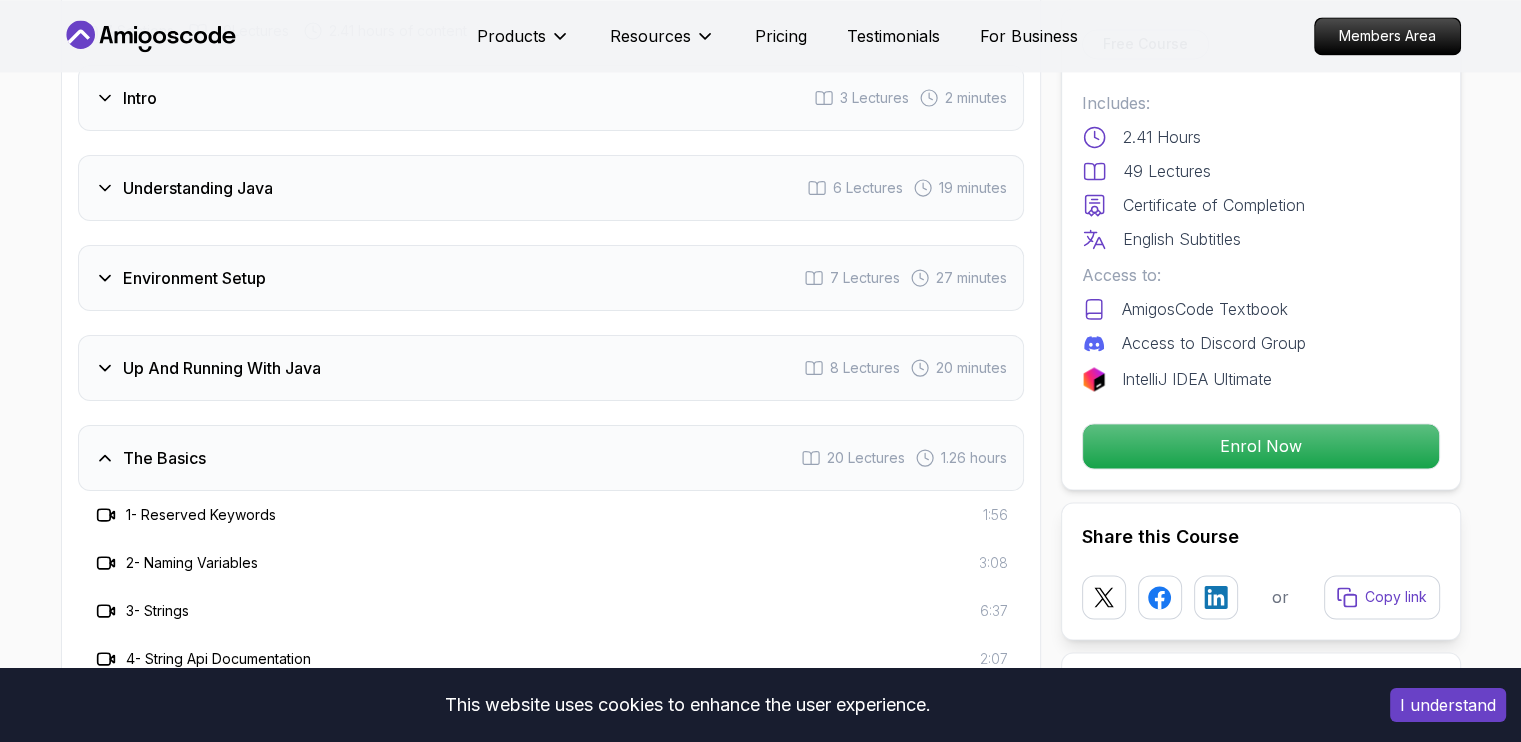 scroll, scrollTop: 2896, scrollLeft: 0, axis: vertical 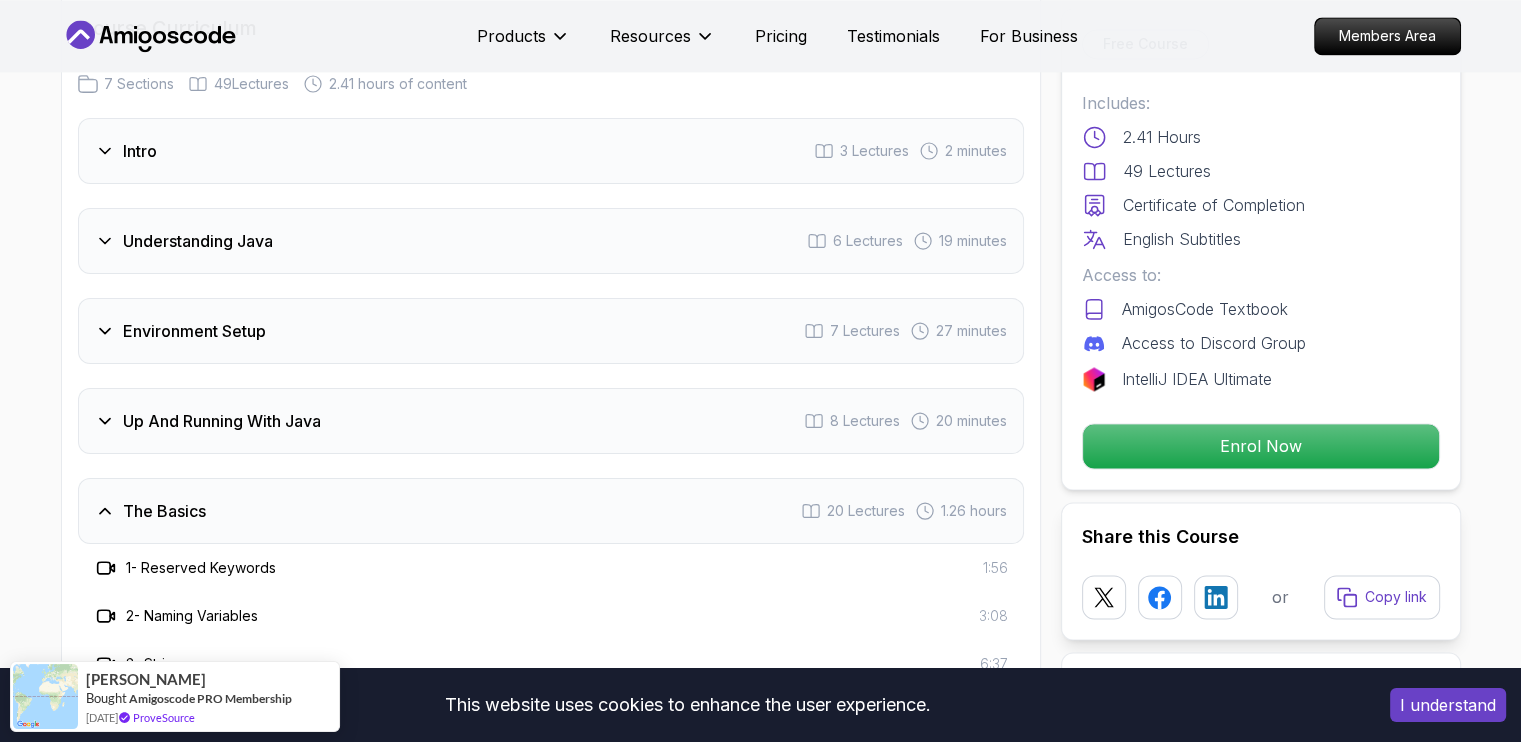 click 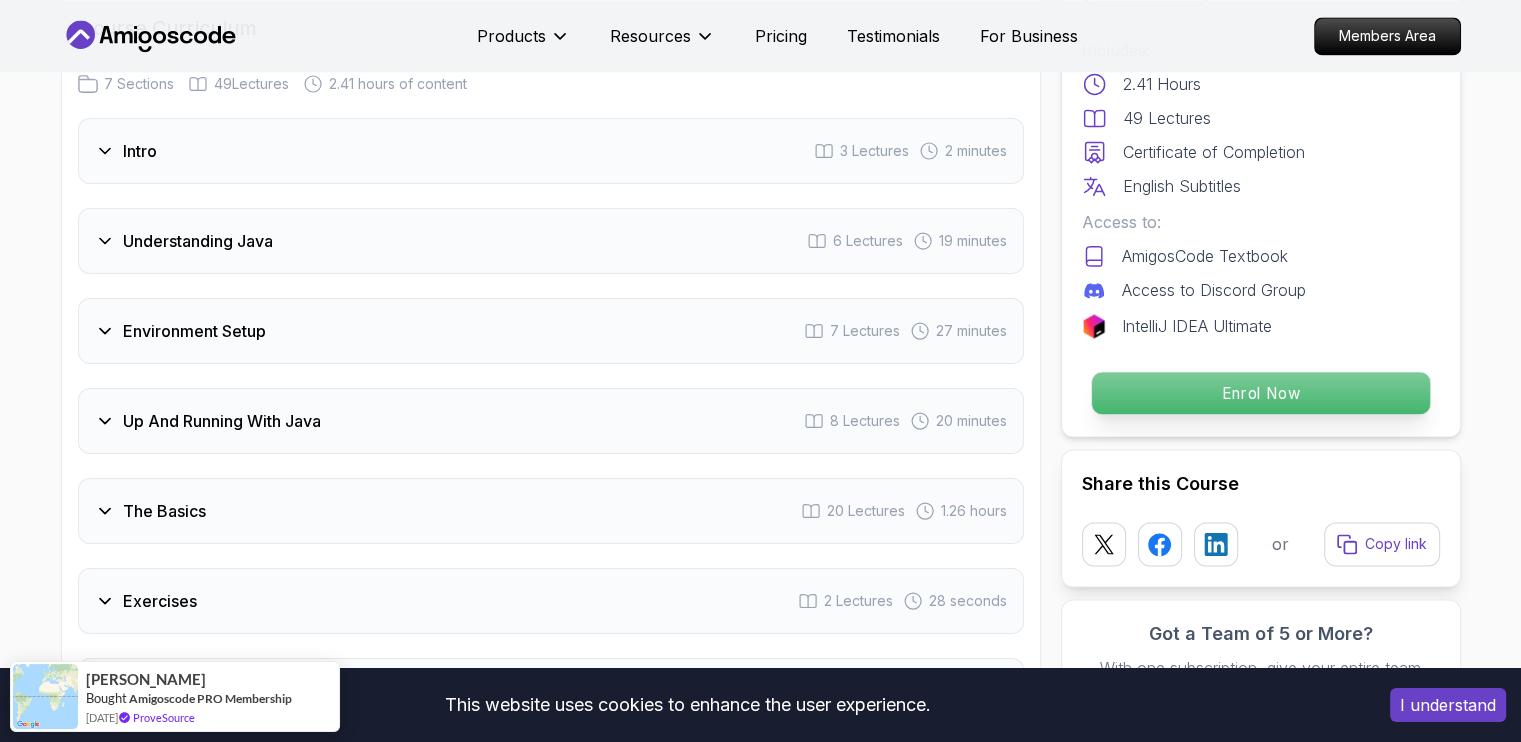 click on "Enrol Now" at bounding box center (1260, 393) 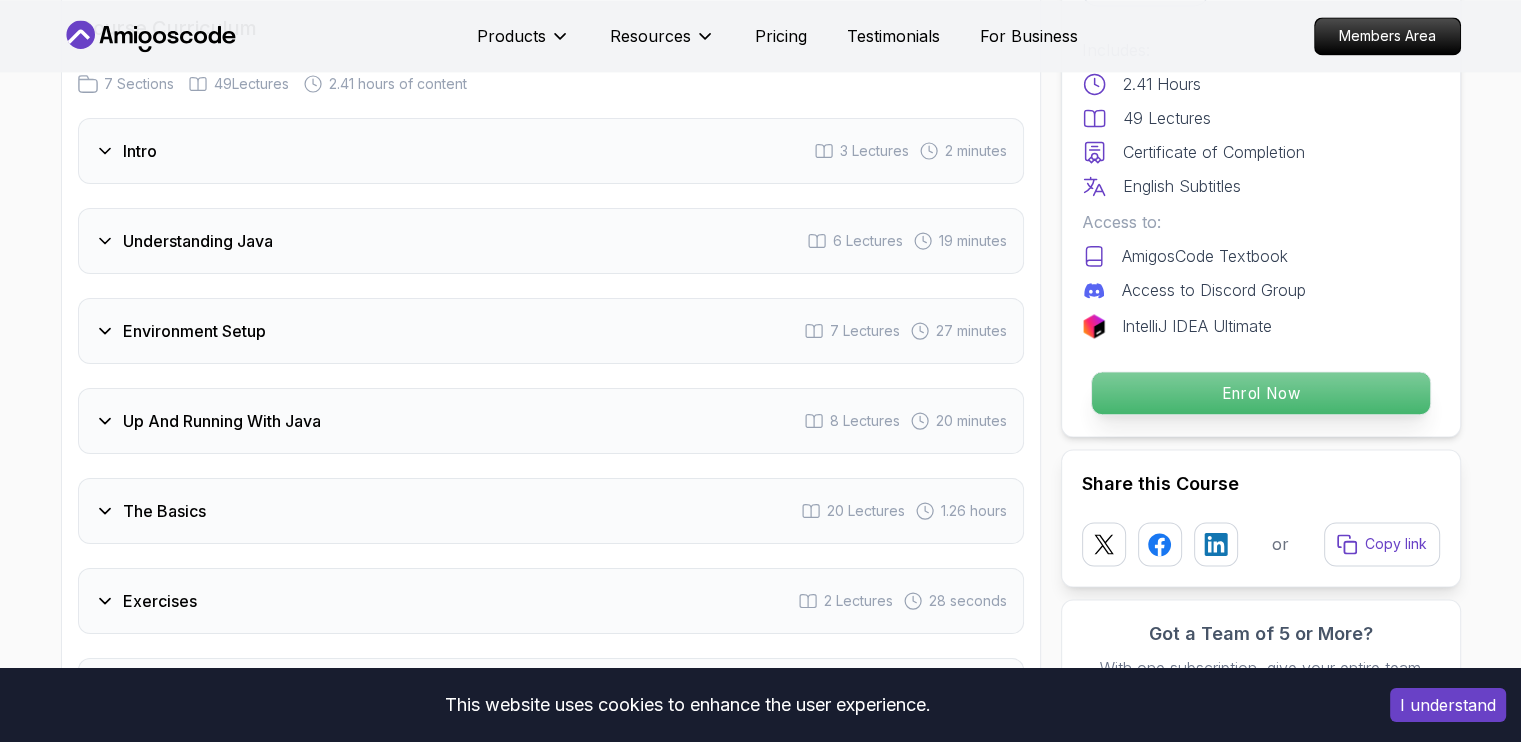 scroll, scrollTop: 3696, scrollLeft: 0, axis: vertical 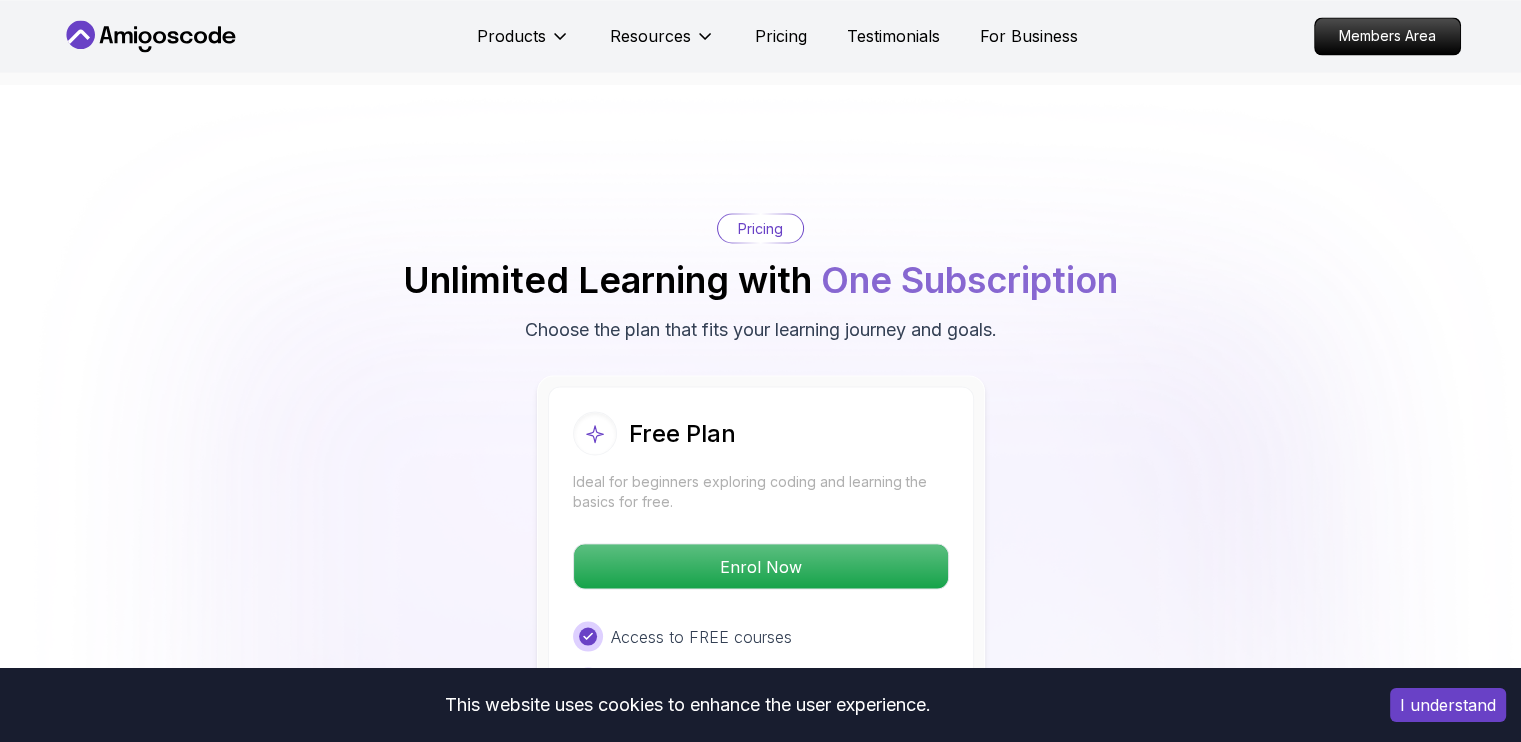 type 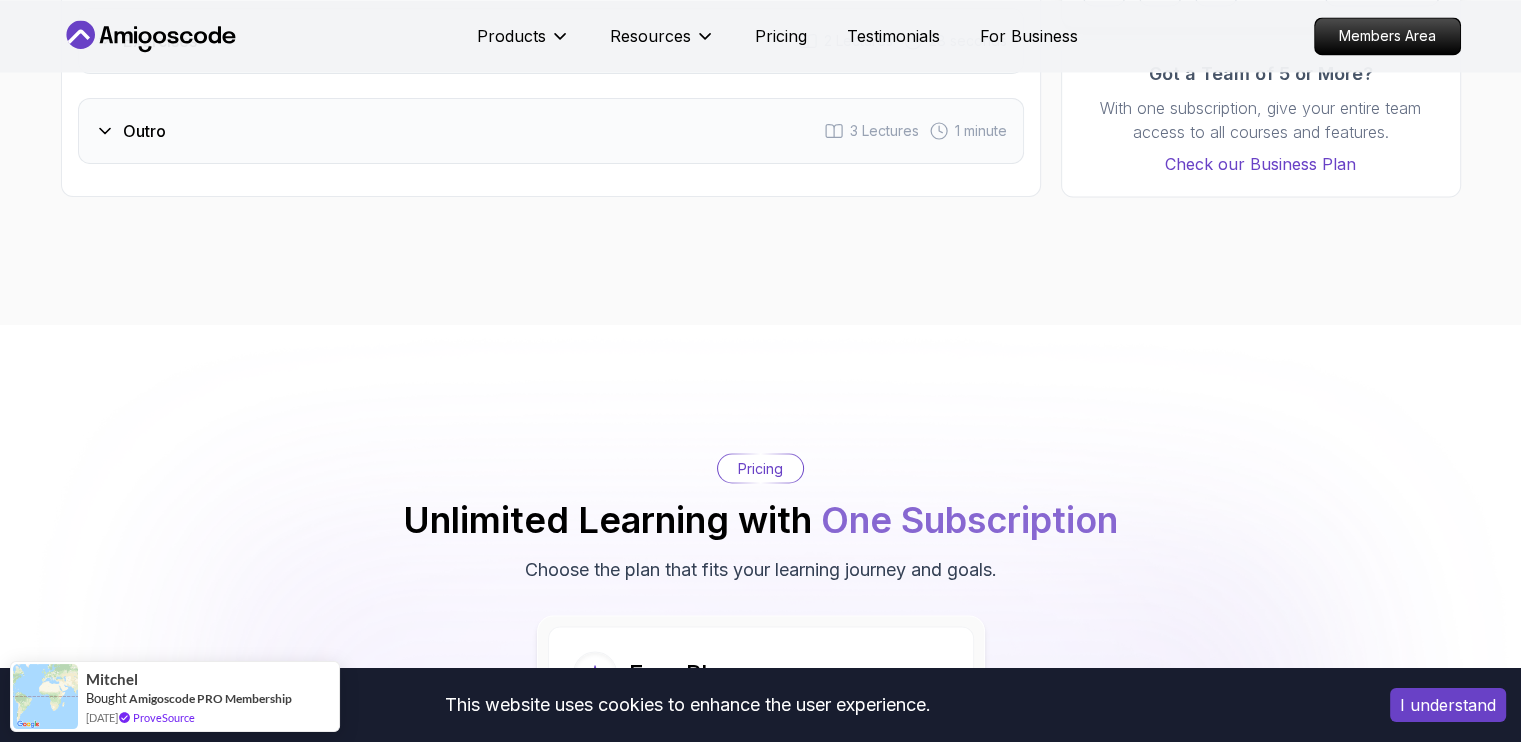 scroll, scrollTop: 3496, scrollLeft: 0, axis: vertical 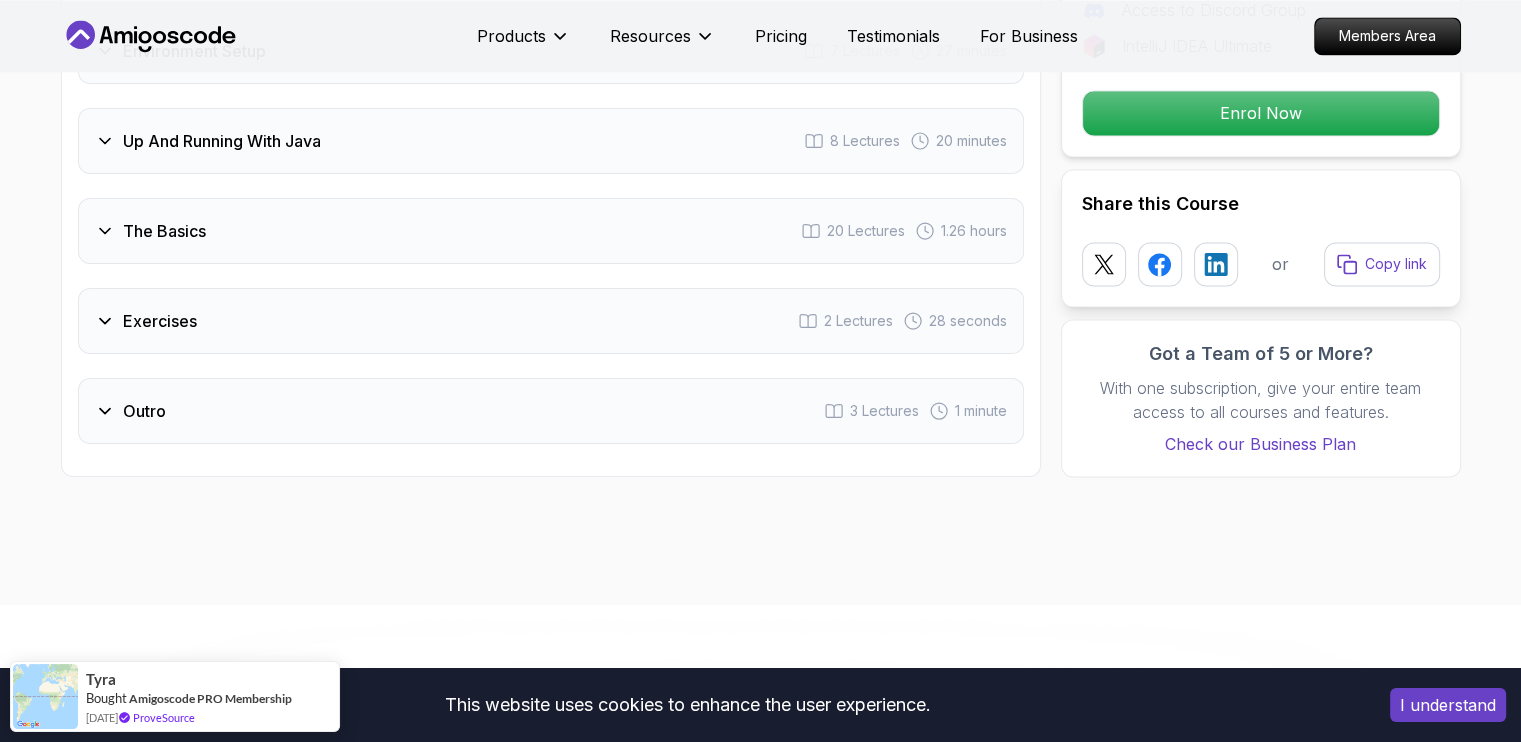 click 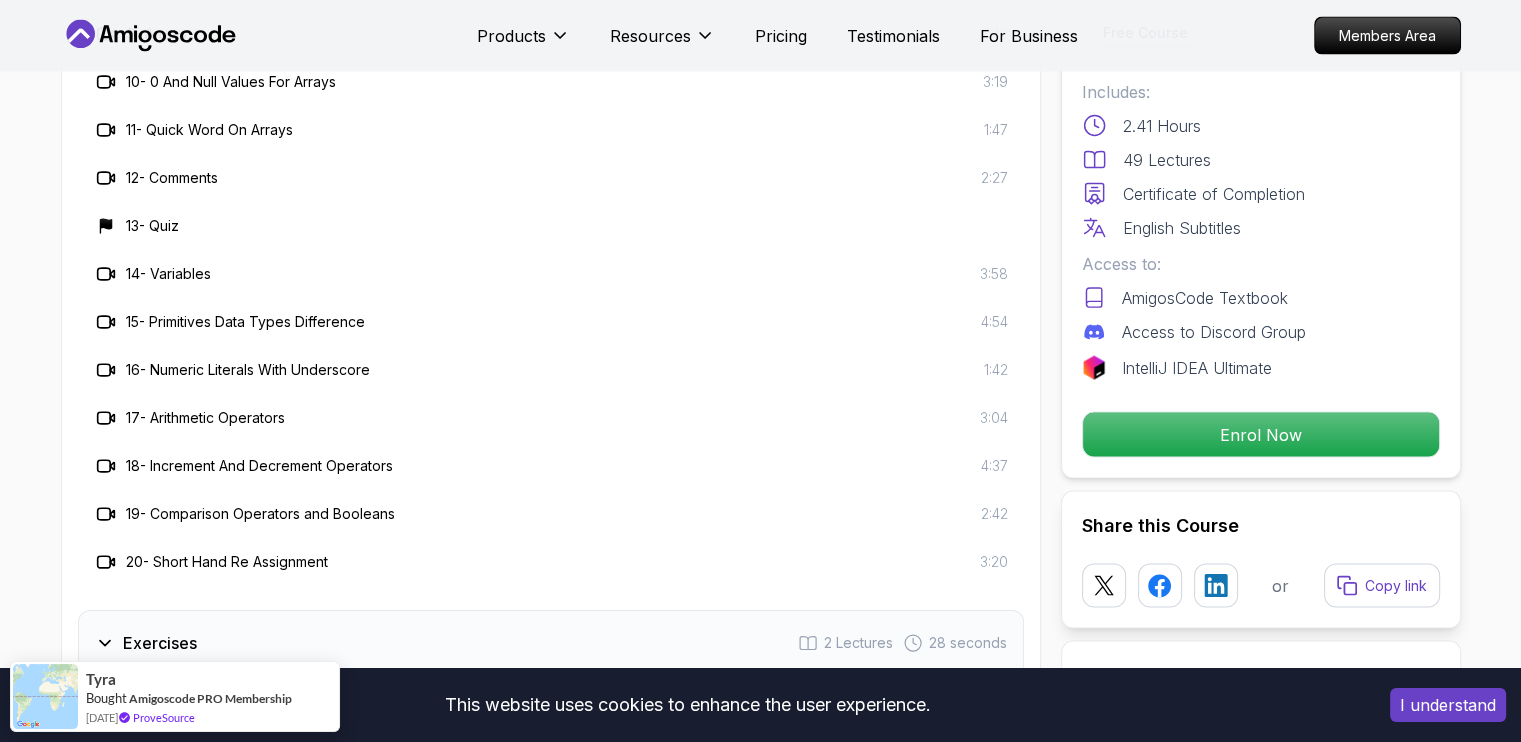 scroll, scrollTop: 3816, scrollLeft: 0, axis: vertical 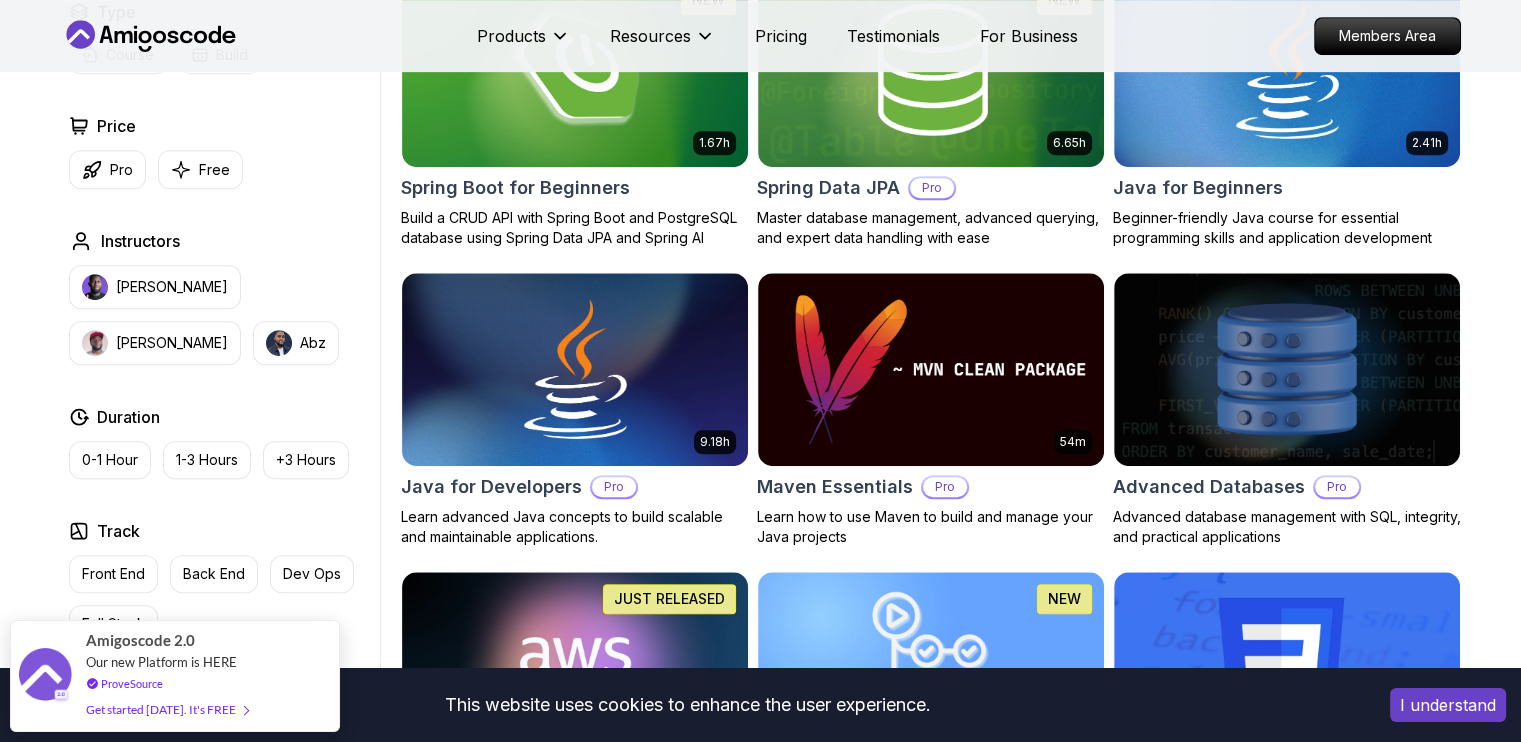 click on "Filters Filters Type Course Build Price Pro Free Instructors Nelson Djalo Richard Abz Duration 0-1 Hour 1-3 Hours +3 Hours Track Front End Back End Dev Ops Full Stack Level Junior Mid-level Senior 6.00h Linux Fundamentals Pro Learn the fundamentals of Linux and how to use the command line 5.18h Advanced Spring Boot Pro Dive deep into Spring Boot with our advanced course, designed to take your skills from intermediate to expert level. 3.30h Building APIs with Spring Boot Pro Learn to build robust, scalable APIs with Spring Boot, mastering REST principles, JSON handling, and embedded server configuration. 1.67h NEW Spring Boot for Beginners Build a CRUD API with Spring Boot and PostgreSQL database using Spring Data JPA and Spring AI 6.65h NEW Spring Data JPA Pro Master database management, advanced querying, and expert data handling with ease 2.41h Java for Beginners Beginner-friendly Java course for essential programming skills and application development 9.18h Java for Developers Pro 54m Maven Essentials Pro" at bounding box center (760, 2167) 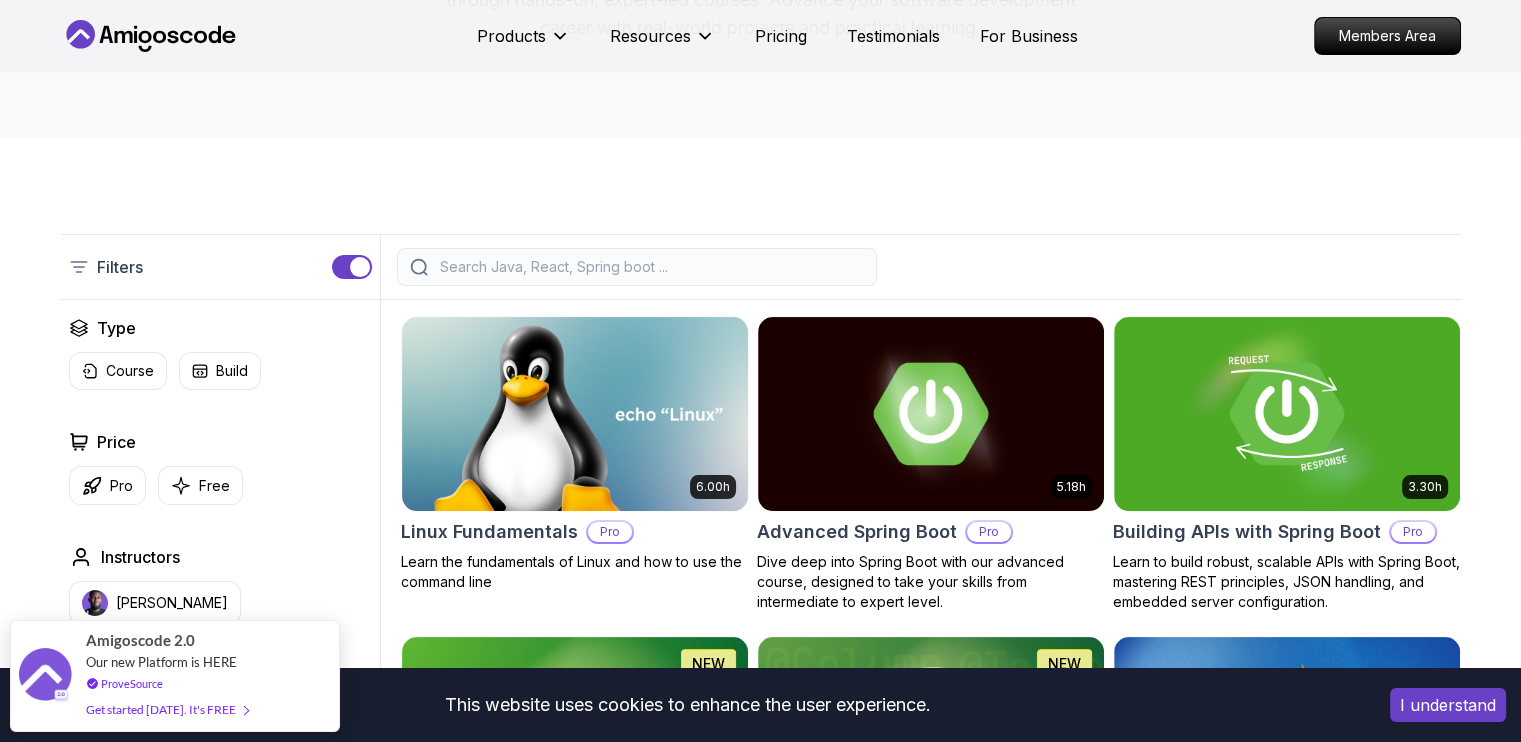 scroll, scrollTop: 296, scrollLeft: 0, axis: vertical 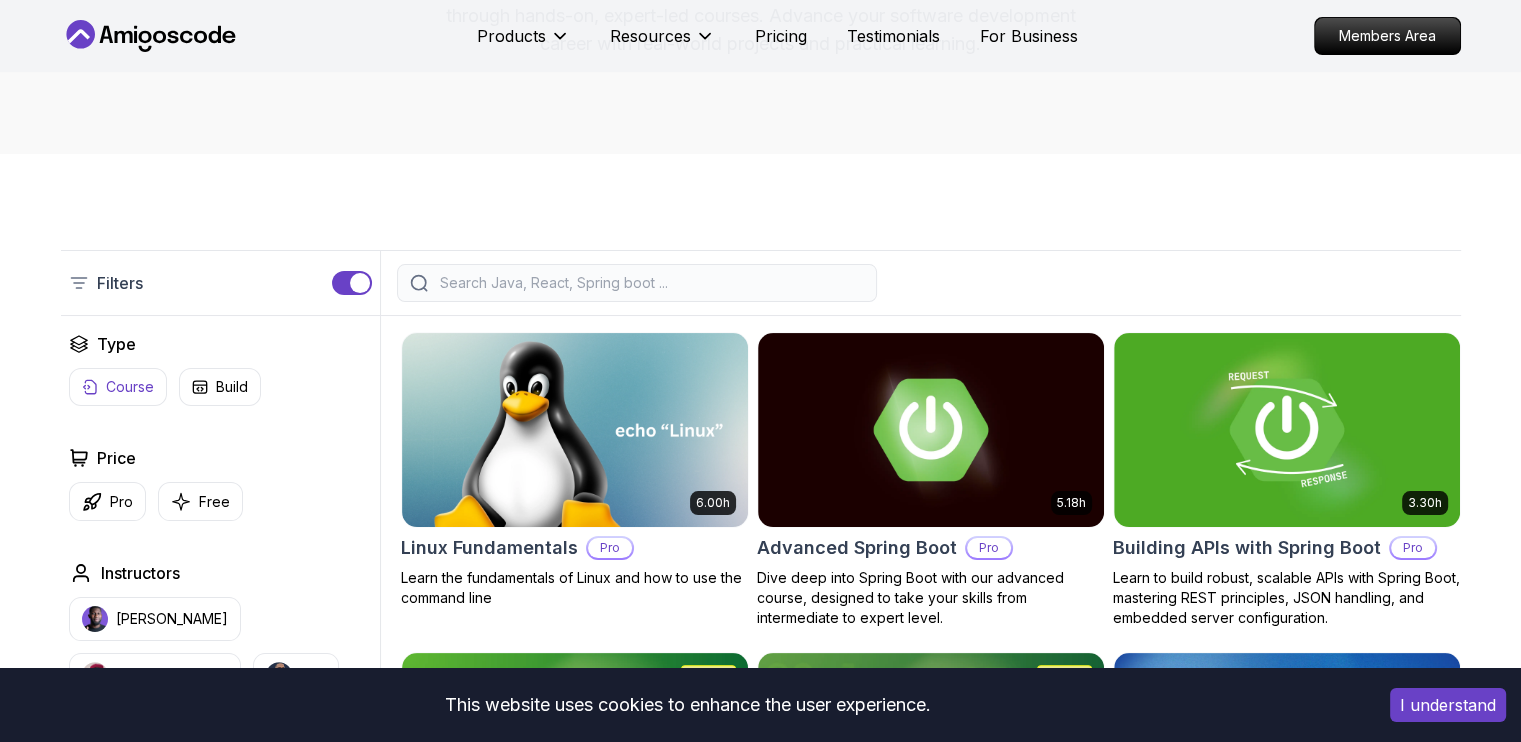 click on "Course" at bounding box center (130, 387) 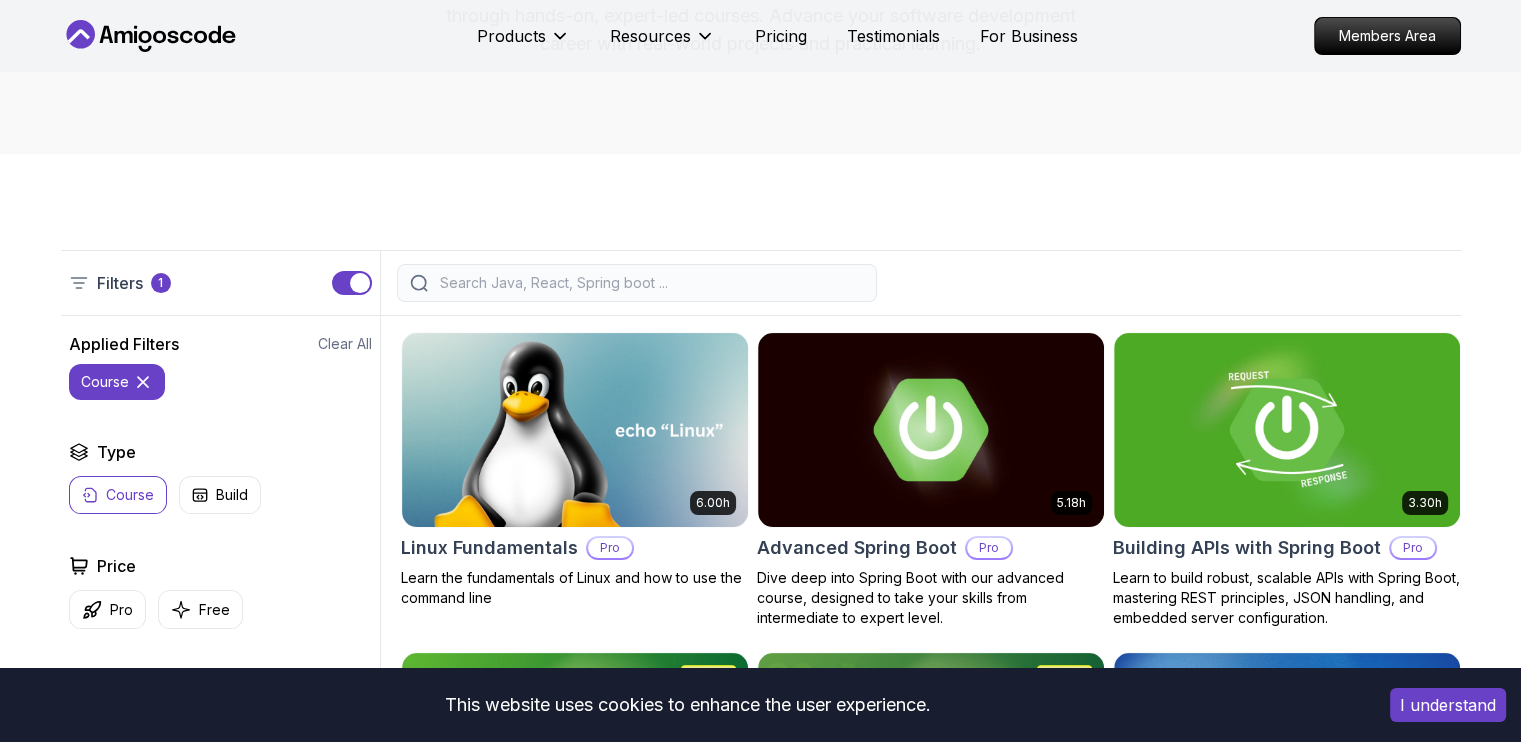 type 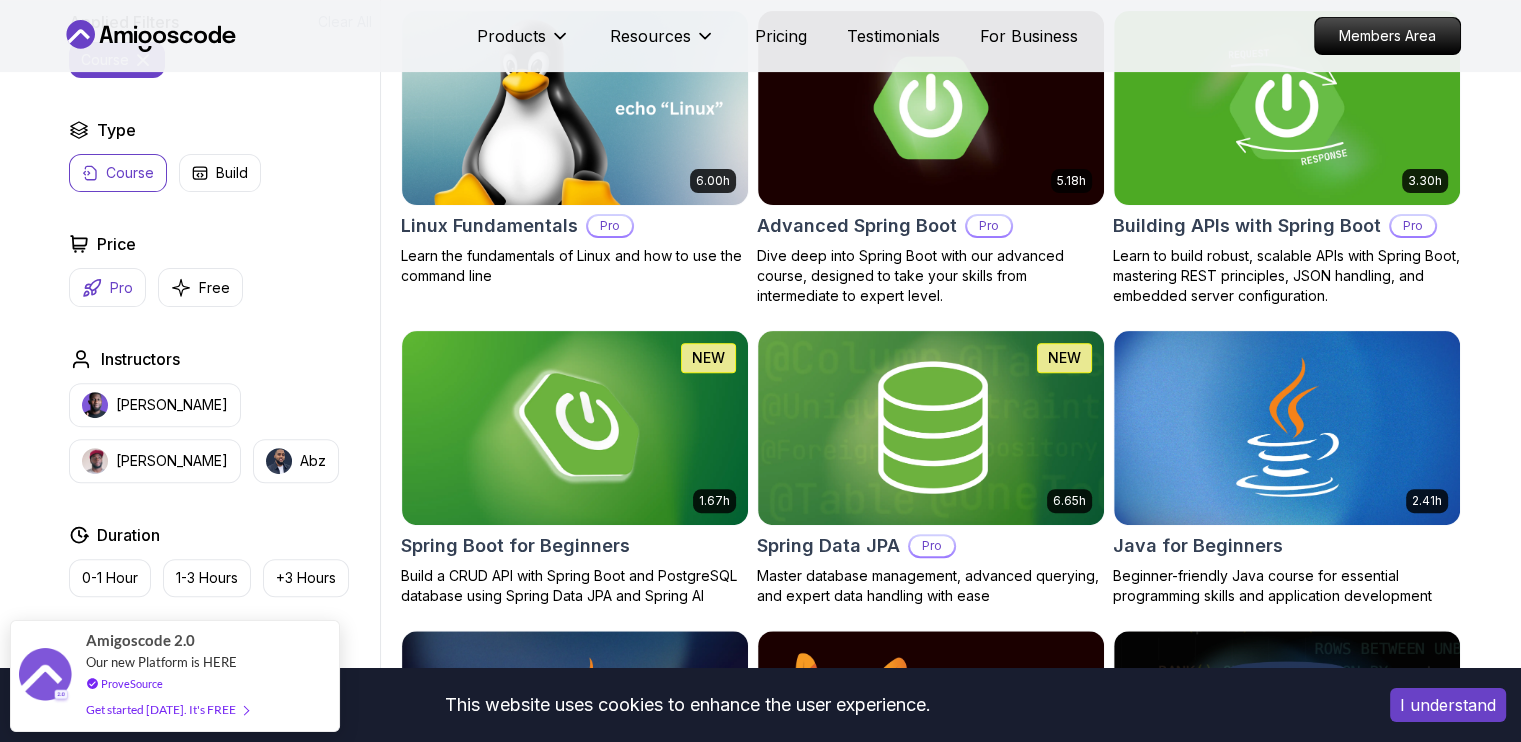 scroll, scrollTop: 616, scrollLeft: 0, axis: vertical 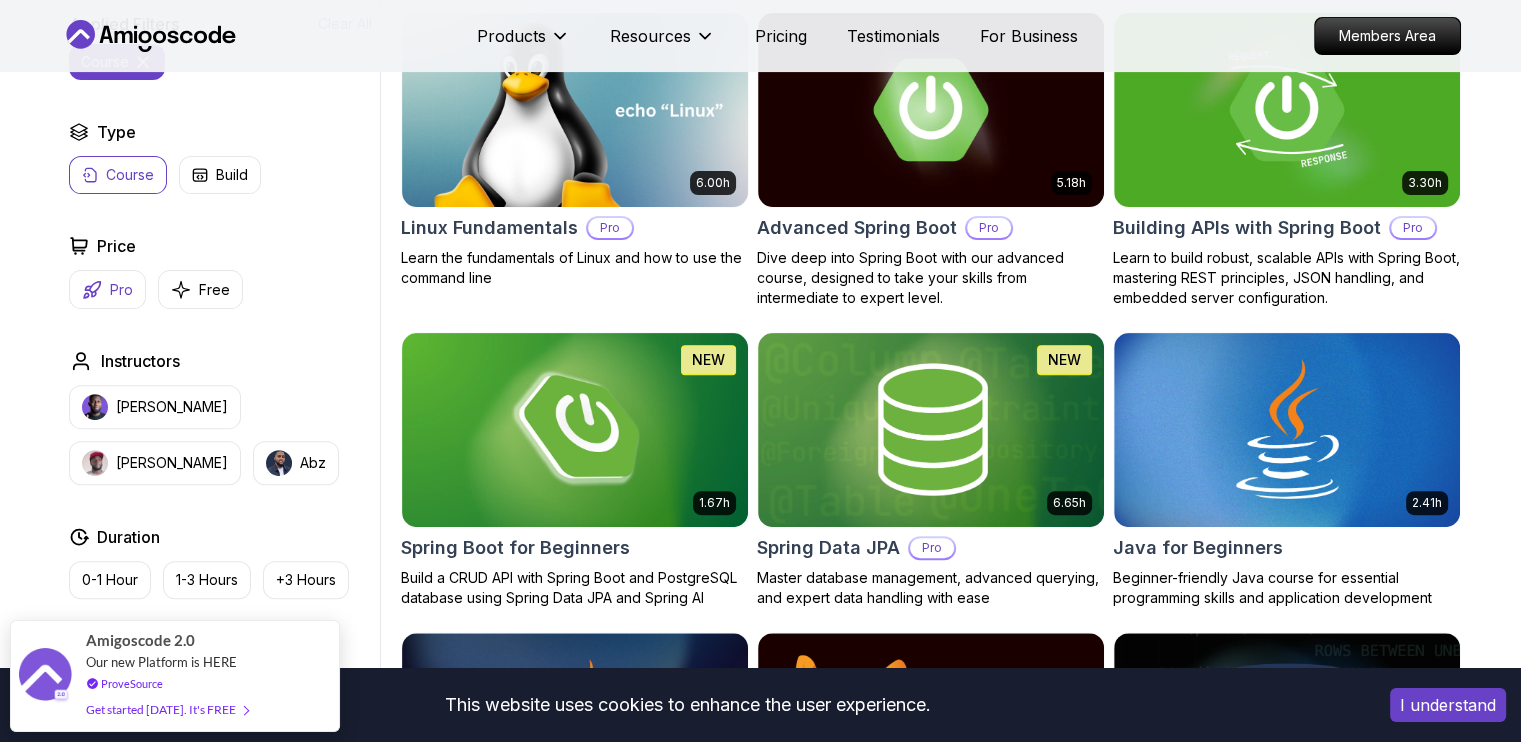 click on "Pro" at bounding box center (107, 289) 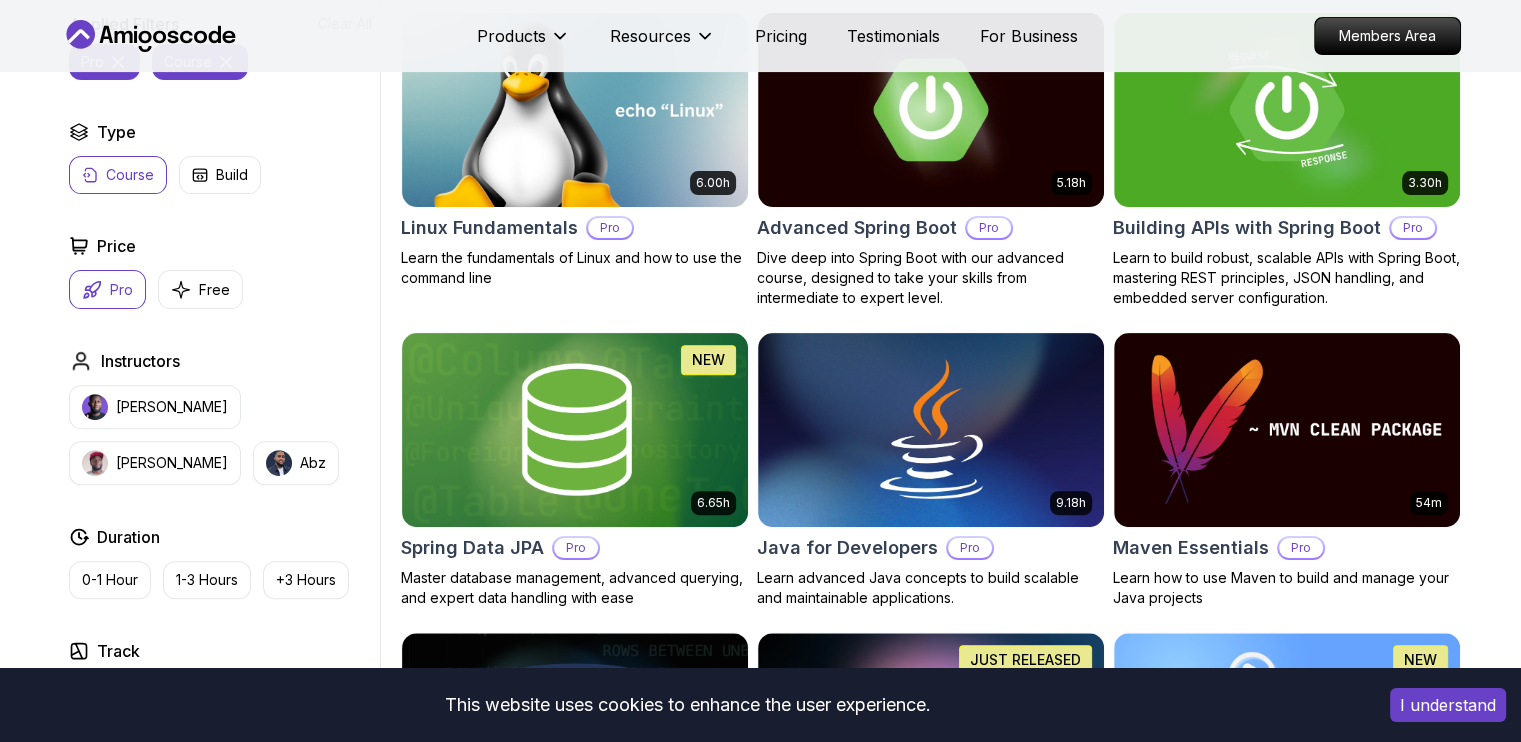 type 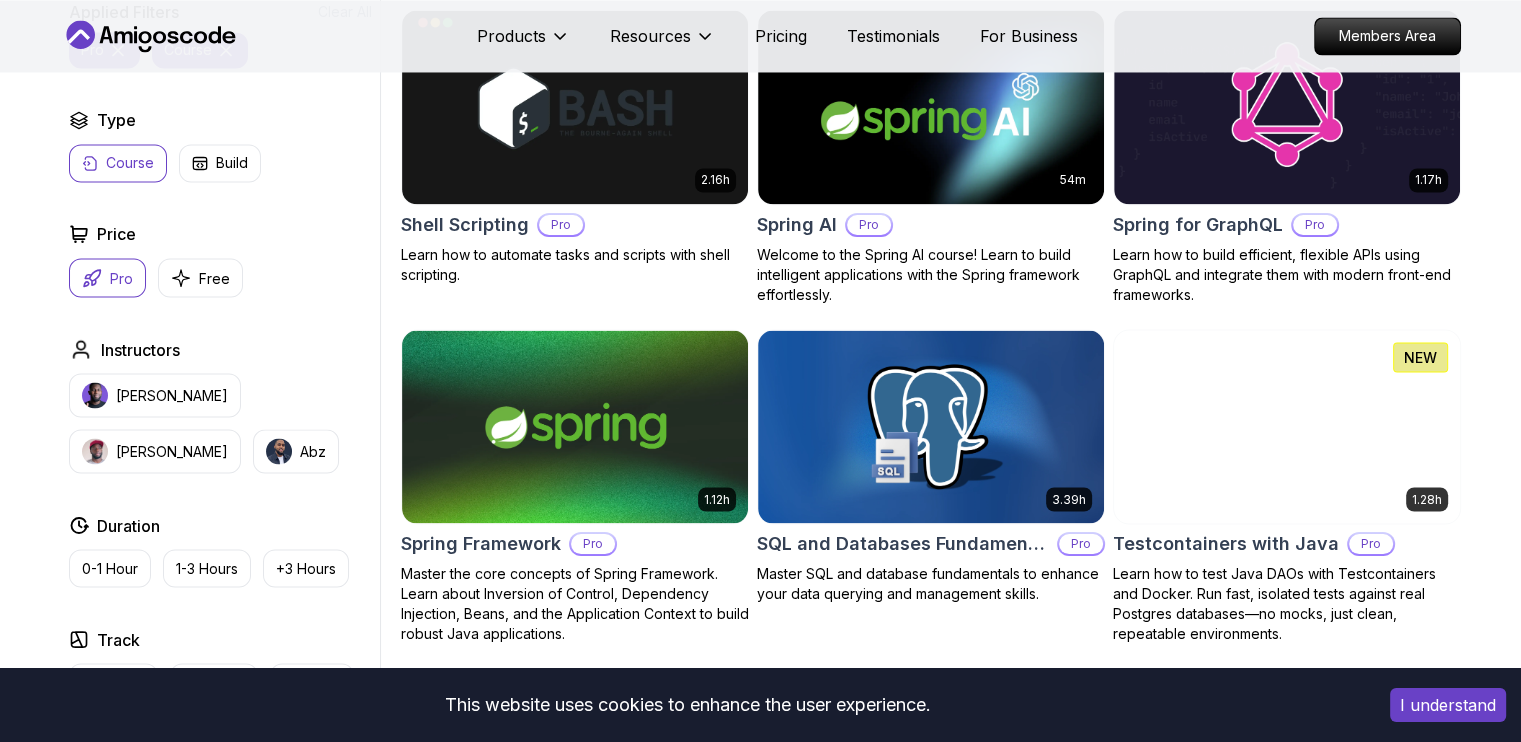 scroll, scrollTop: 3536, scrollLeft: 0, axis: vertical 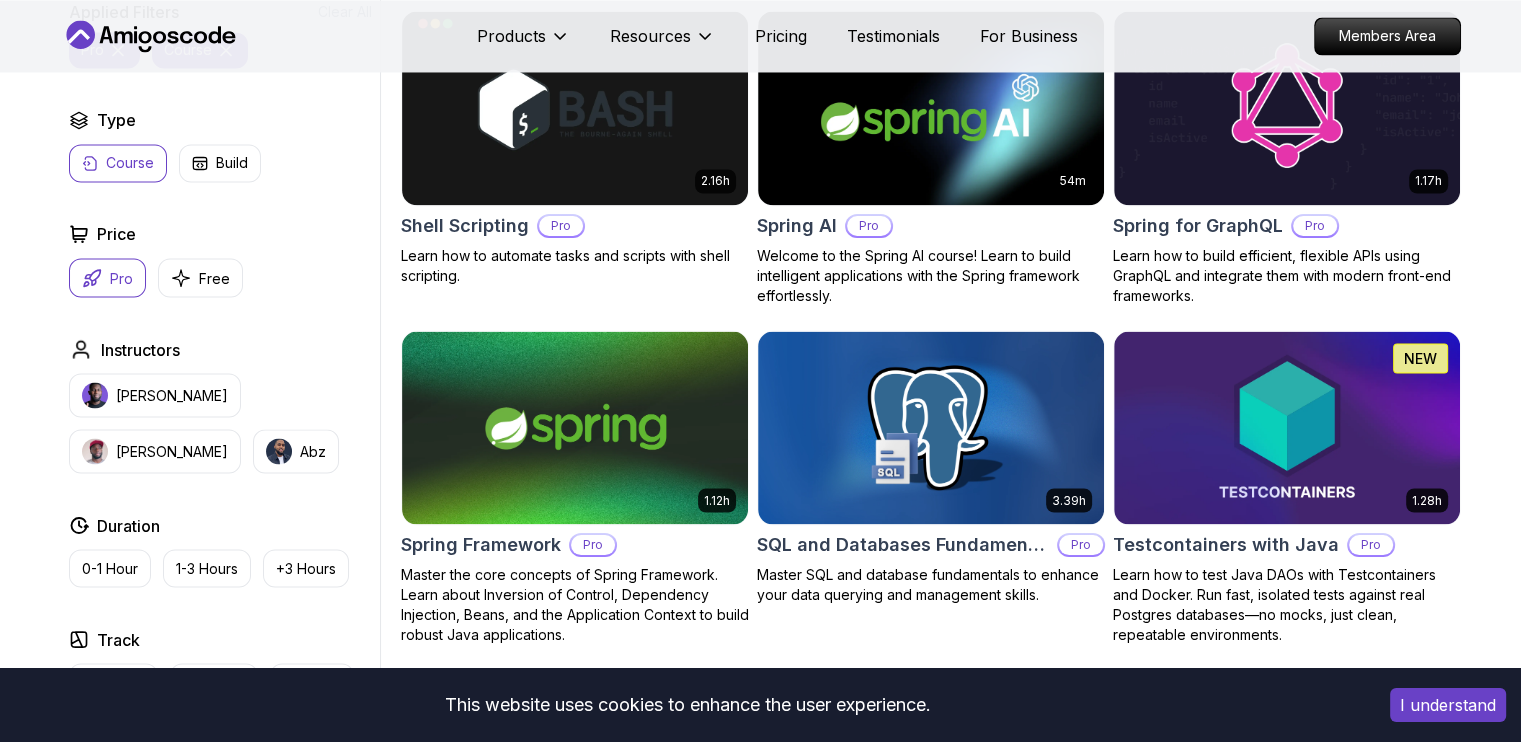 click on "Pro" at bounding box center [121, 278] 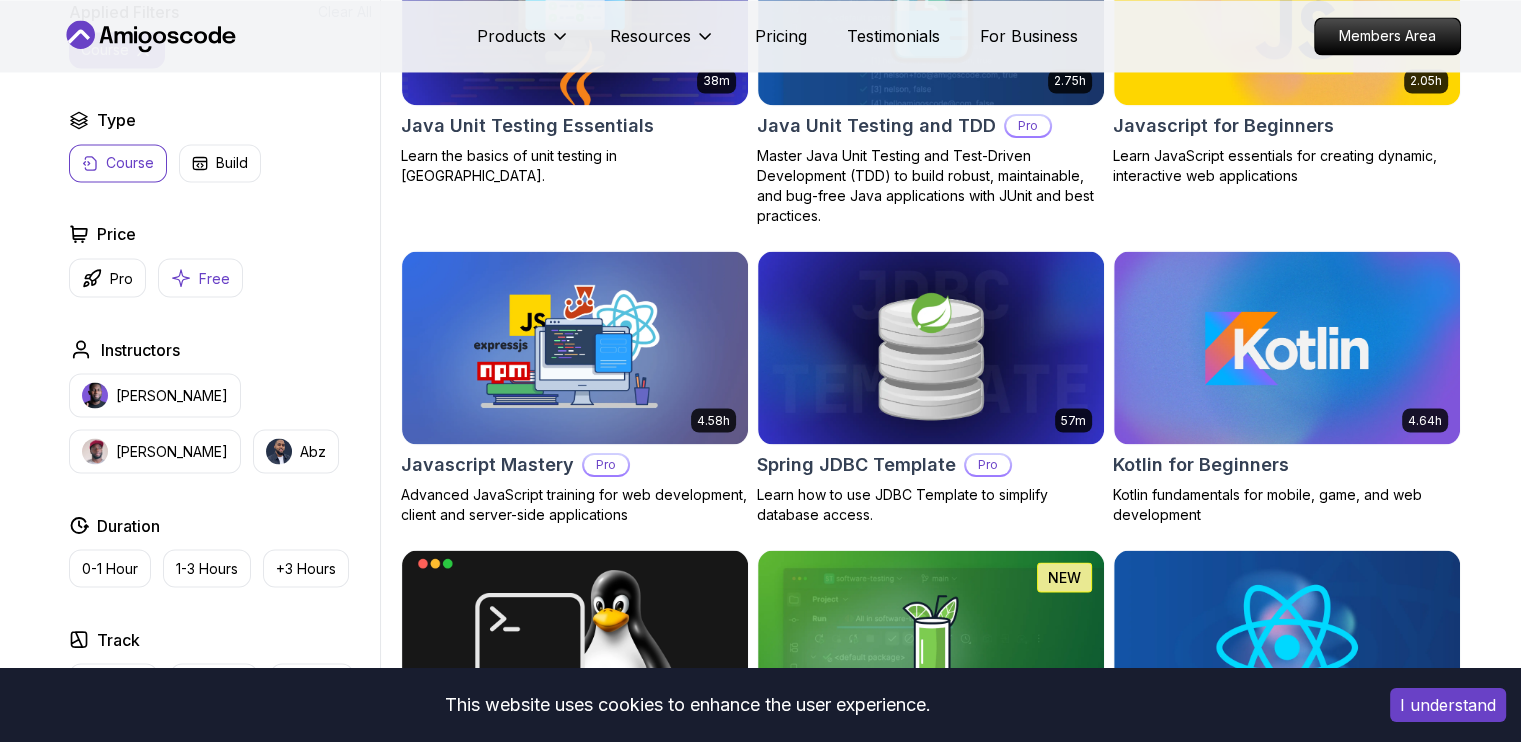 click on "Free" at bounding box center (200, 277) 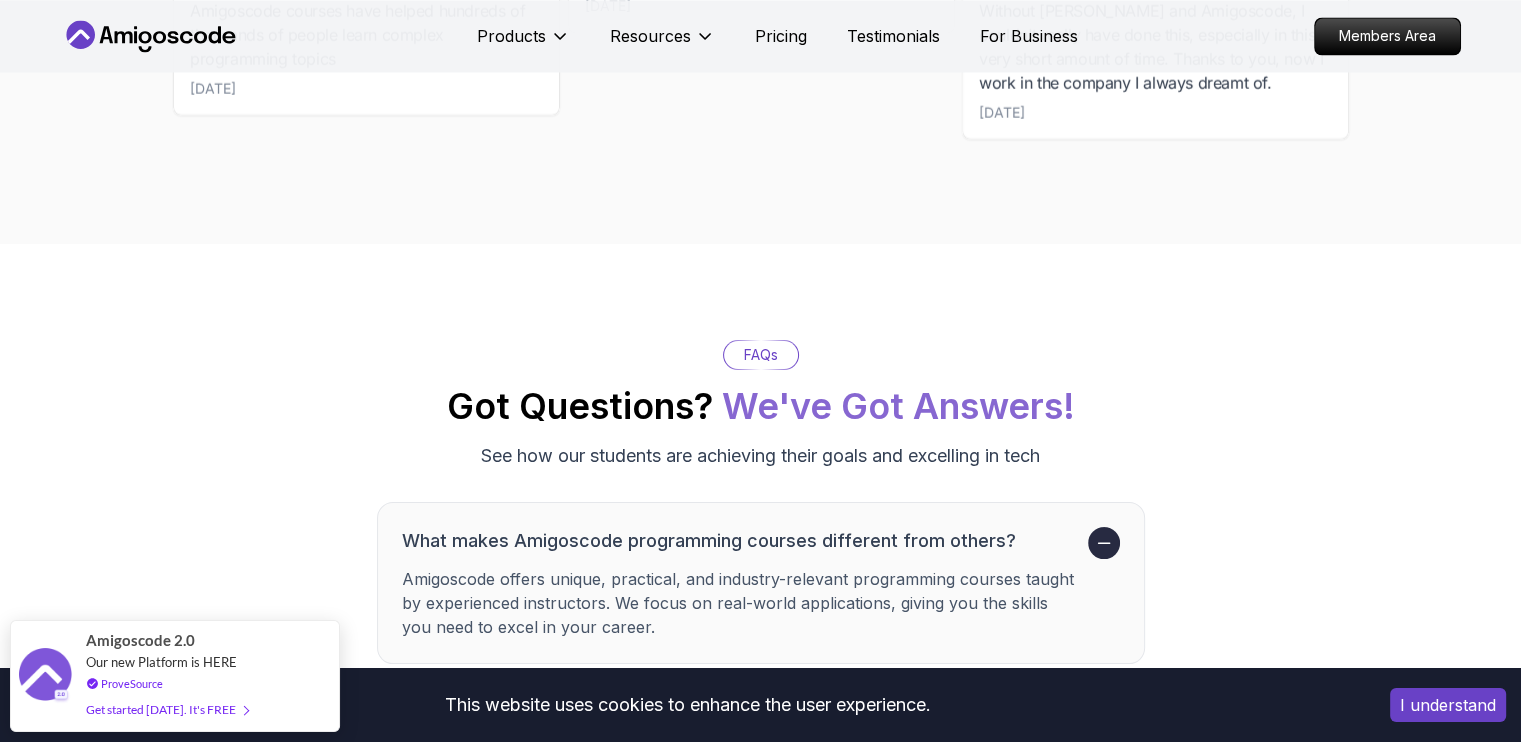 type 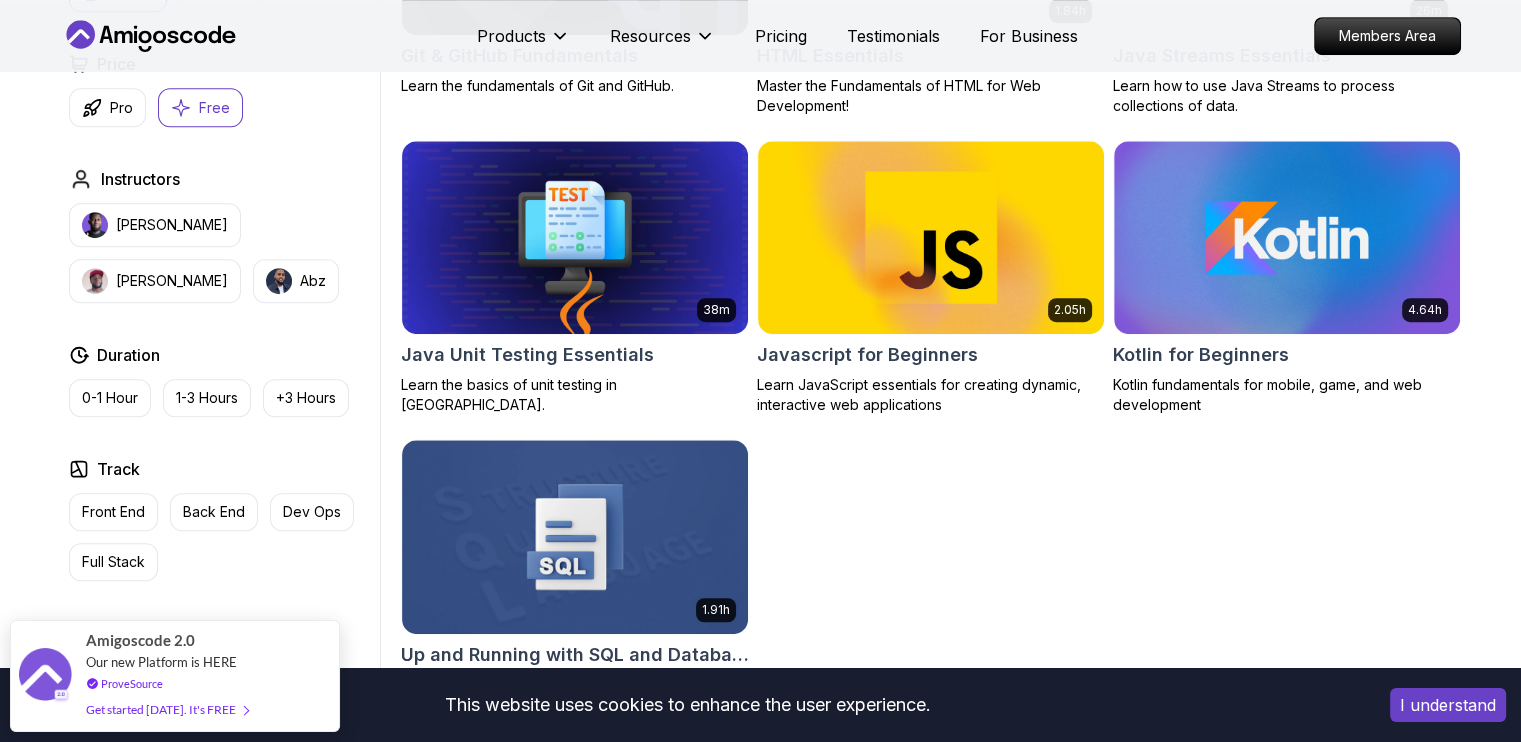 scroll, scrollTop: 1096, scrollLeft: 0, axis: vertical 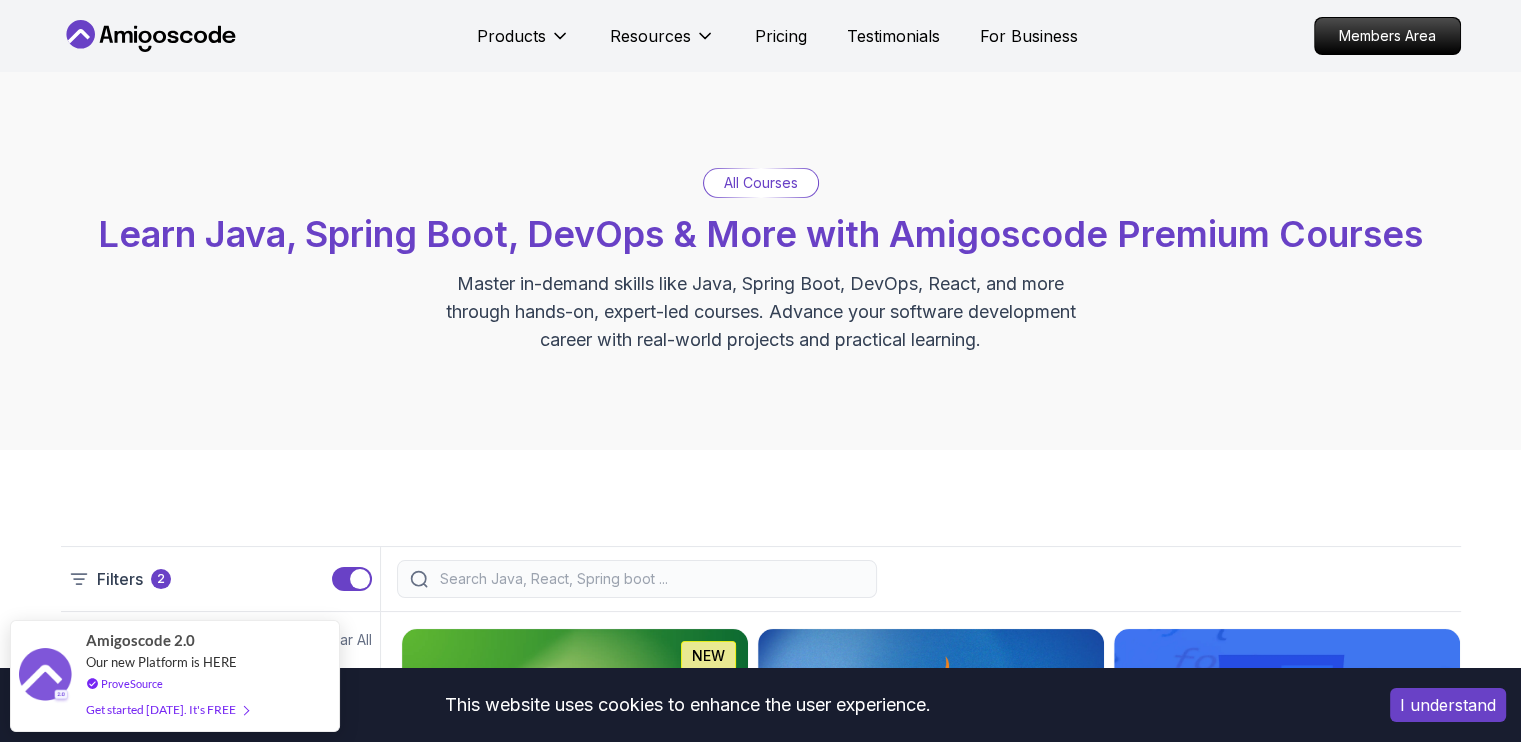 click on "All Courses" at bounding box center (761, 183) 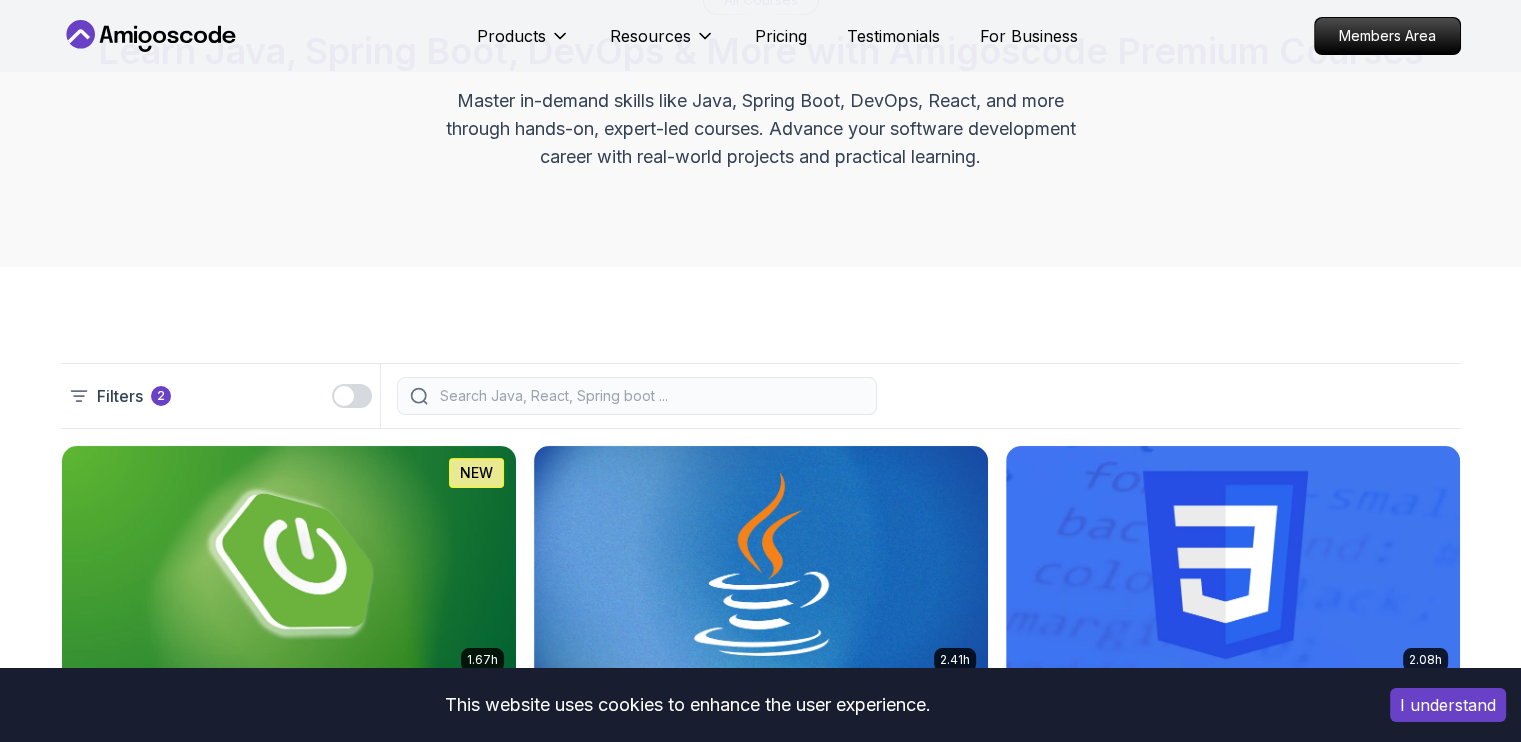 scroll, scrollTop: 0, scrollLeft: 0, axis: both 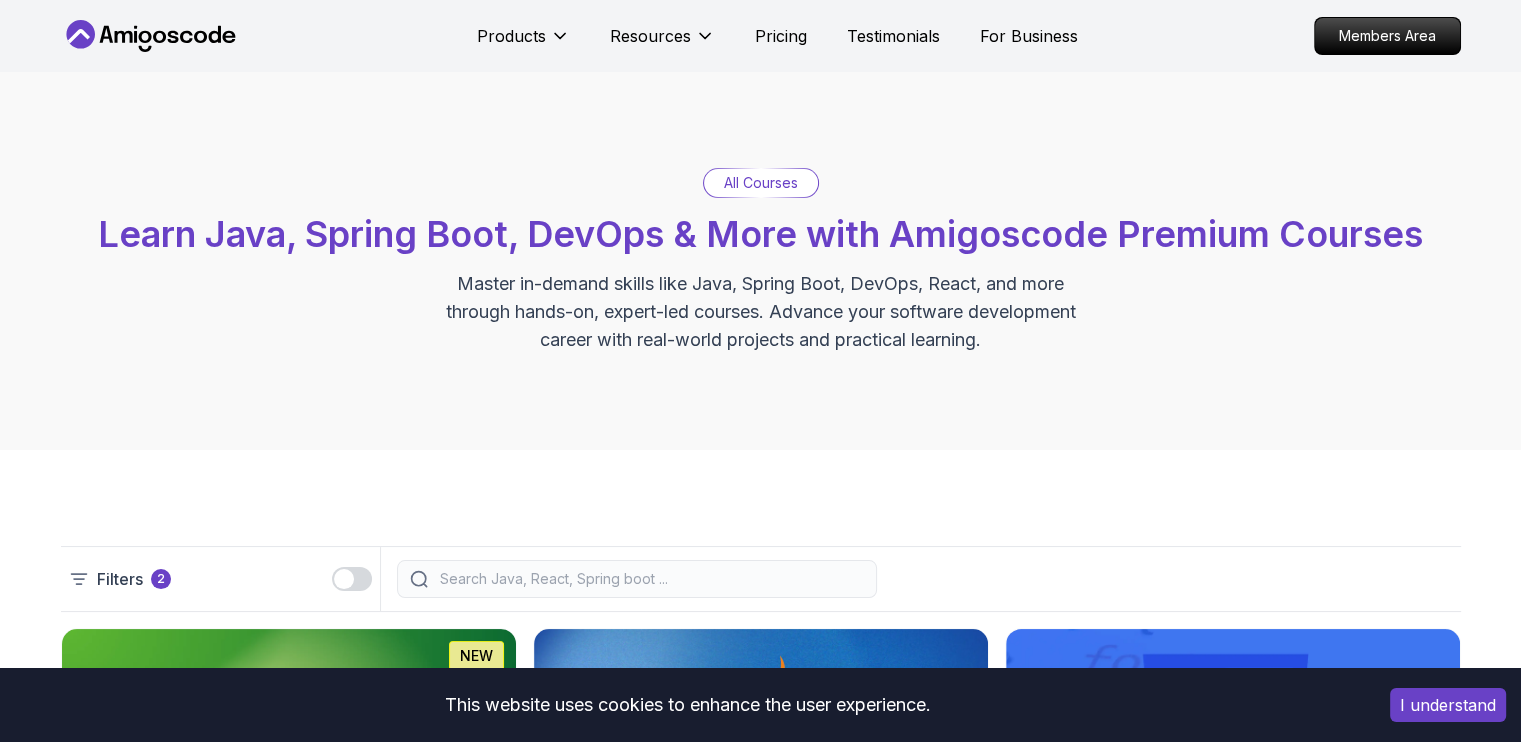 type 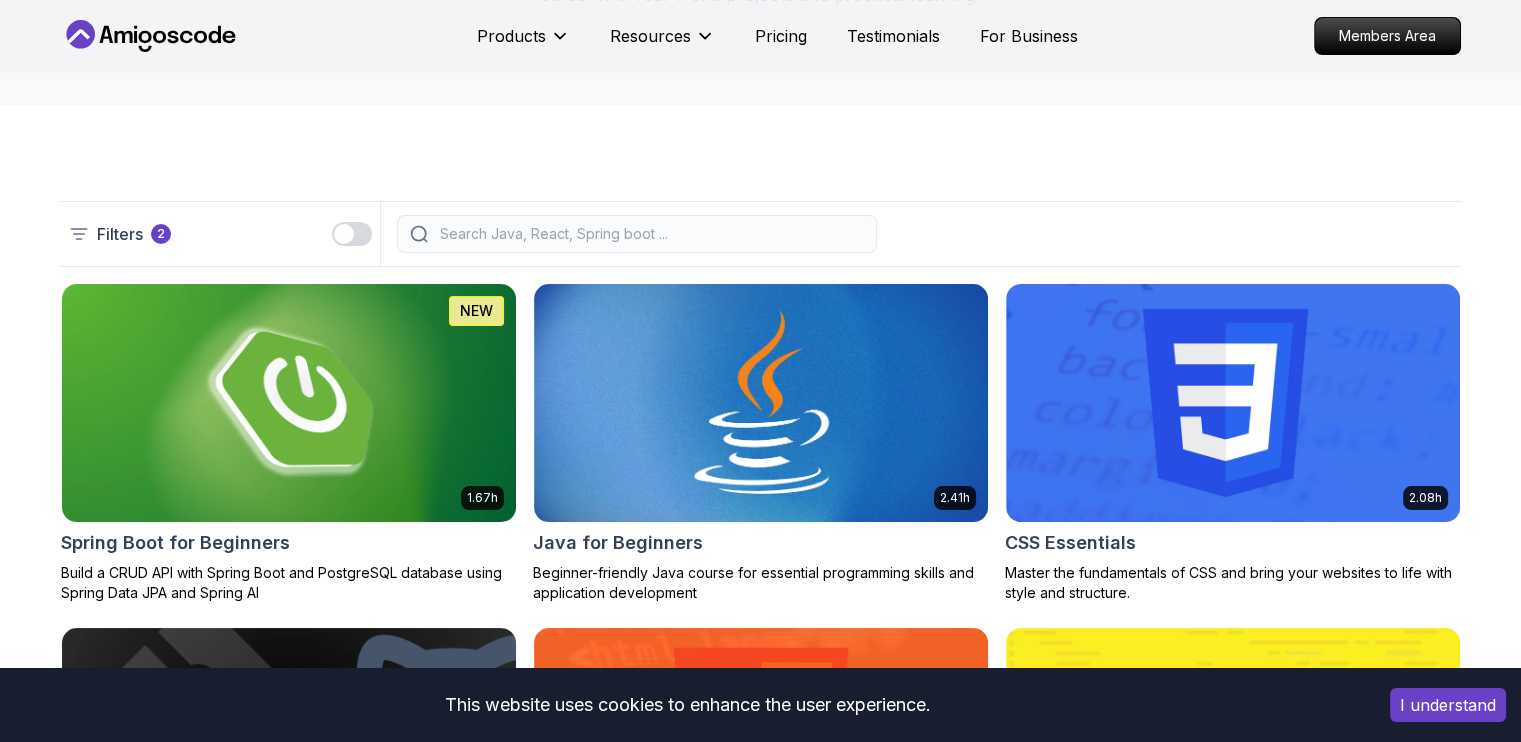 scroll, scrollTop: 320, scrollLeft: 0, axis: vertical 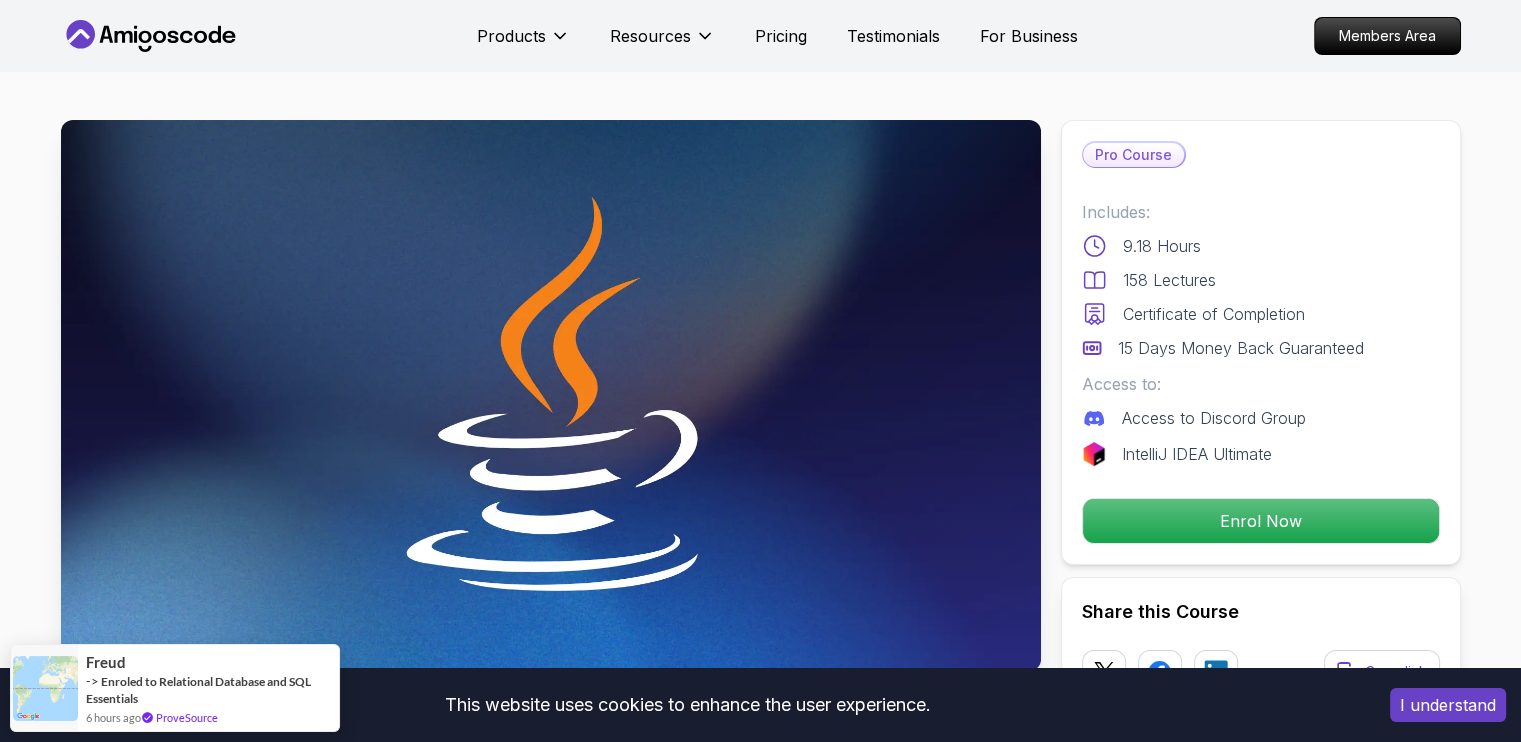 click on "This website uses cookies to enhance the user experience. I understand Products Resources Pricing Testimonials For Business Members Area Products Resources Pricing Testimonials For Business Members Area Java for Developers Learn advanced Java concepts to build scalable and maintainable applications. Mama Samba Braima Djalo  /   Instructor Pro Course Includes: 9.18 Hours 158 Lectures Certificate of Completion 15 Days Money Back Guaranteed Access to: Access to Discord Group IntelliJ IDEA Ultimate Enrol Now Share this Course or Copy link Got a Team of 5 or More? With one subscription, give your entire team access to all courses and features. Check our Business Plan Mama Samba Braima Djalo  /   Instructor What you will learn java intellij terminal bash Advanced Language Features - Understand access modifiers, the static keyword, and advanced method functionalities. Object-Oriented Programming - Dive into classes, objects, constructors, and concepts like `@Override` and `equals()`.
Java for Developers" at bounding box center (760, 5077) 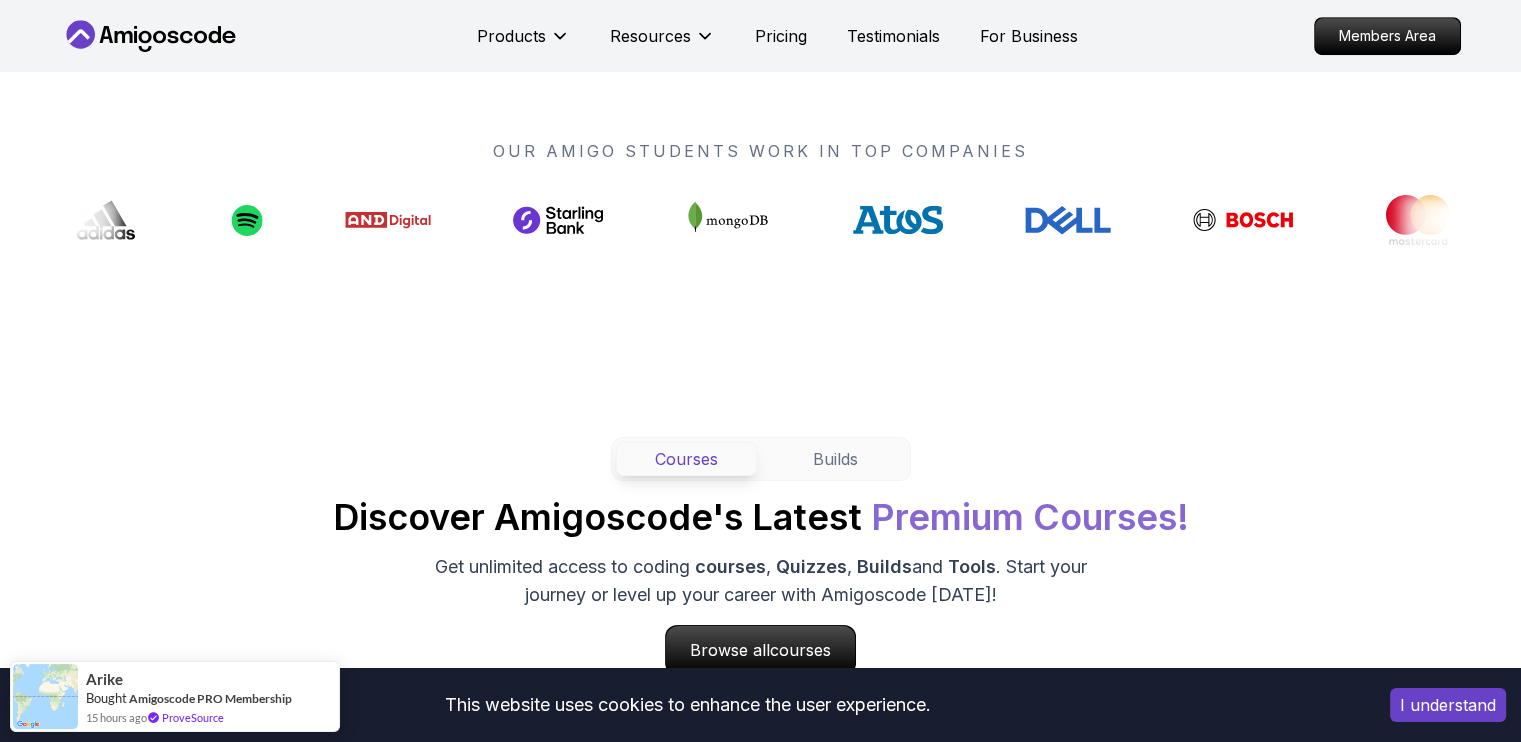 scroll, scrollTop: 1560, scrollLeft: 0, axis: vertical 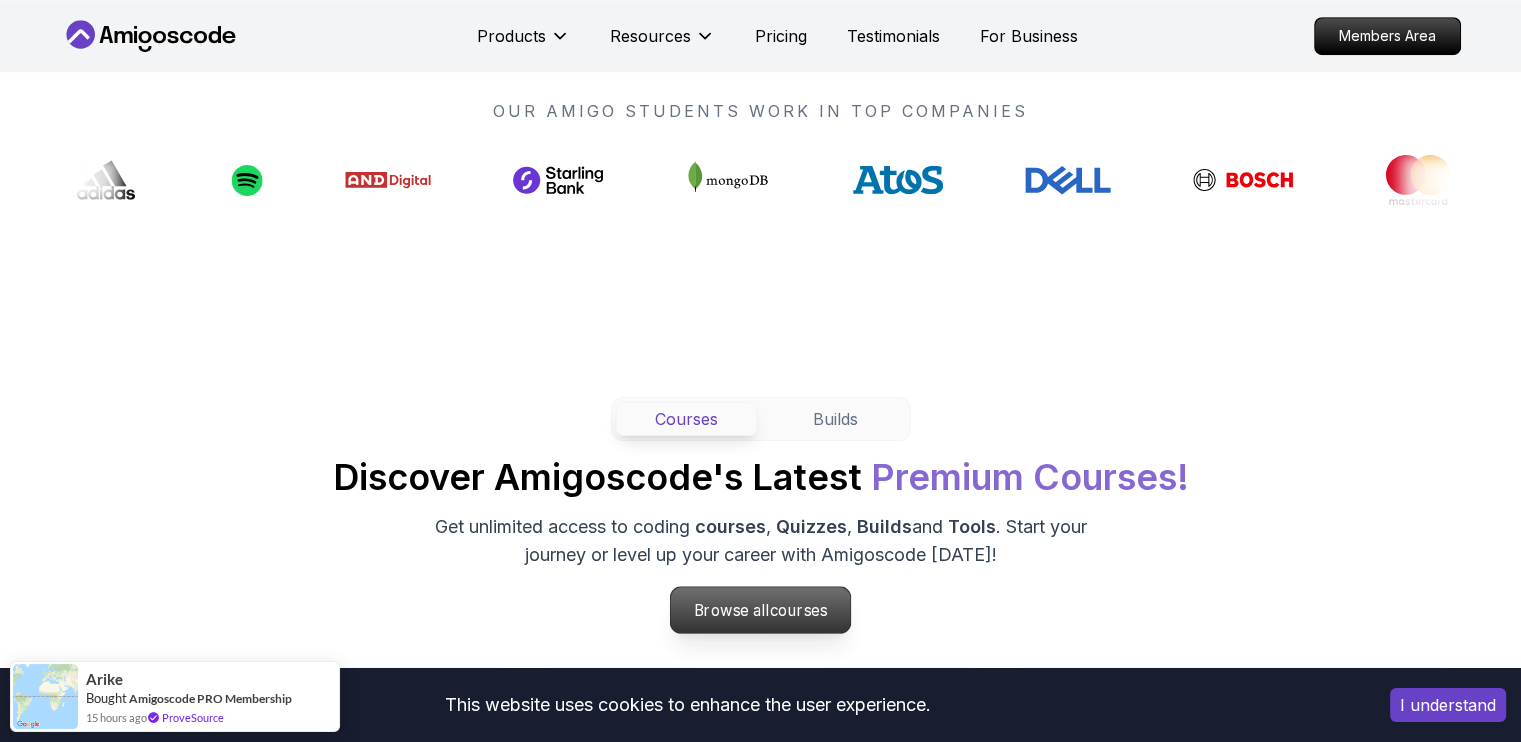click on "Browse all  courses" at bounding box center [761, 610] 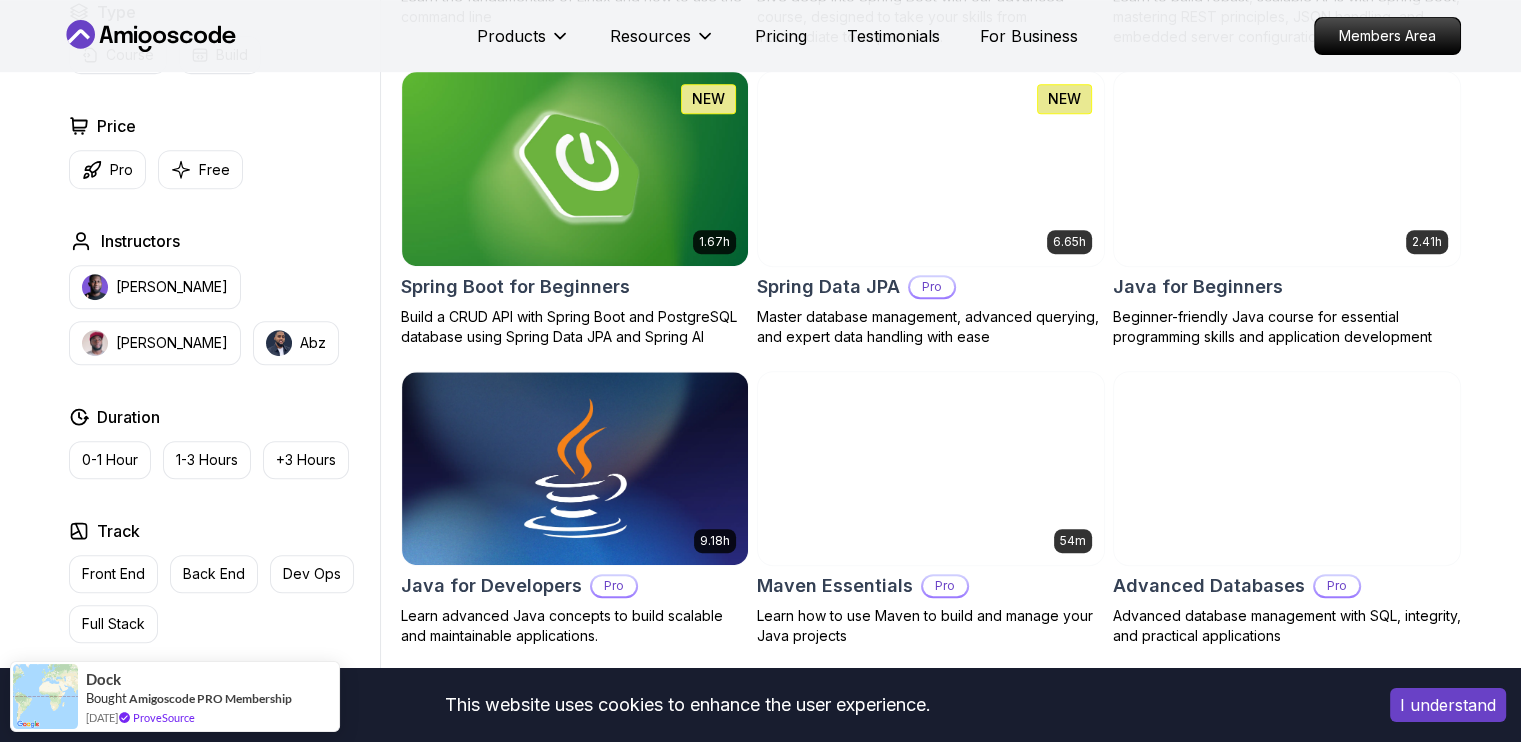 scroll, scrollTop: 880, scrollLeft: 0, axis: vertical 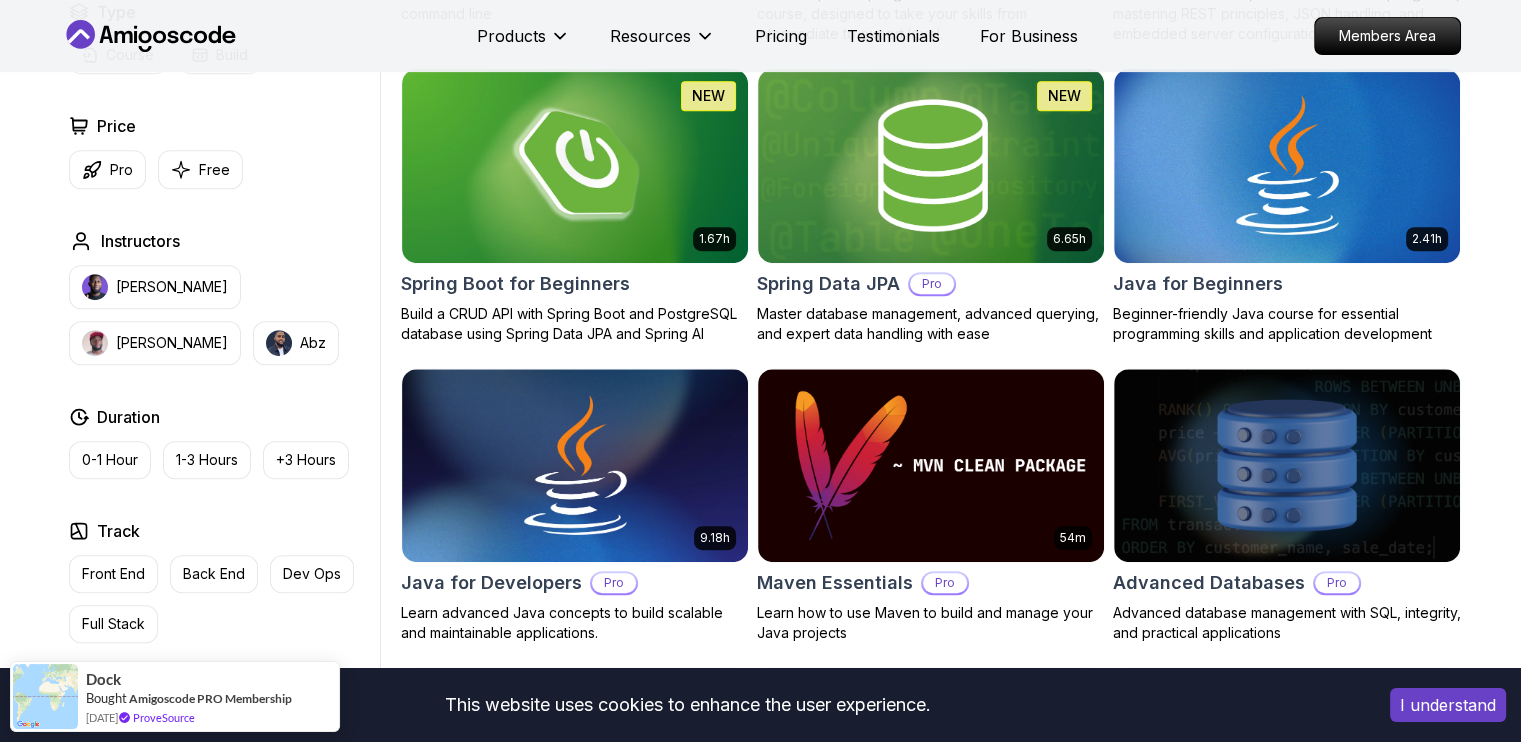 click on "Front End Back End Dev Ops Full Stack" at bounding box center [220, 599] 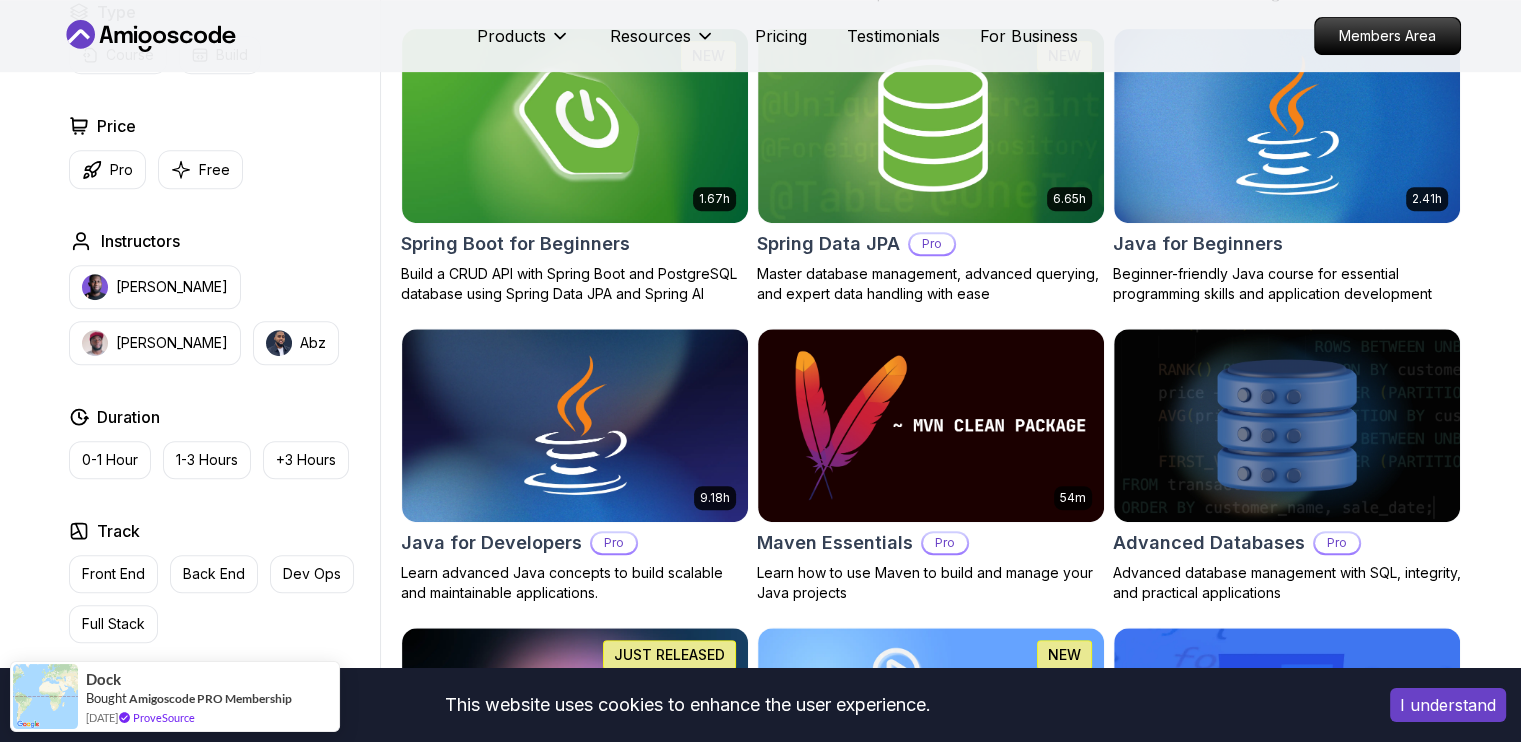 scroll, scrollTop: 1080, scrollLeft: 0, axis: vertical 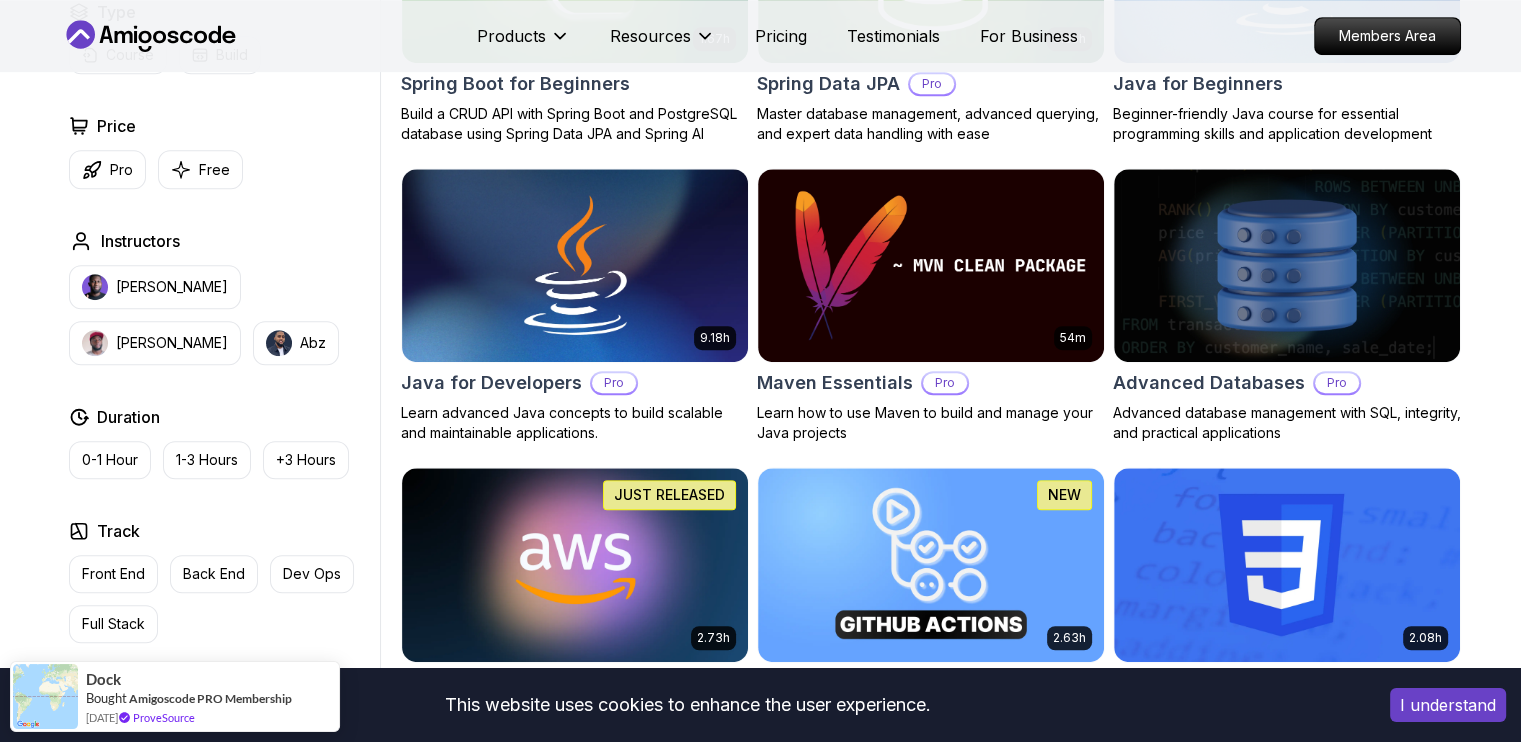 click on "Filters Filters Type Course Build Price Pro Free Instructors Nelson Djalo Richard Abz Duration 0-1 Hour 1-3 Hours +3 Hours Track Front End Back End Dev Ops Full Stack Level Junior Mid-level Senior 6.00h Linux Fundamentals Pro Learn the fundamentals of Linux and how to use the command line 5.18h Advanced Spring Boot Pro Dive deep into Spring Boot with our advanced course, designed to take your skills from intermediate to expert level. 3.30h Building APIs with Spring Boot Pro Learn to build robust, scalable APIs with Spring Boot, mastering REST principles, JSON handling, and embedded server configuration. 1.67h NEW Spring Boot for Beginners Build a CRUD API with Spring Boot and PostgreSQL database using Spring Data JPA and Spring AI 6.65h NEW Spring Data JPA Pro Master database management, advanced querying, and expert data handling with ease 2.41h Java for Beginners Beginner-friendly Java course for essential programming skills and application development 9.18h Java for Developers Pro 54m Maven Essentials Pro" at bounding box center (760, 2063) 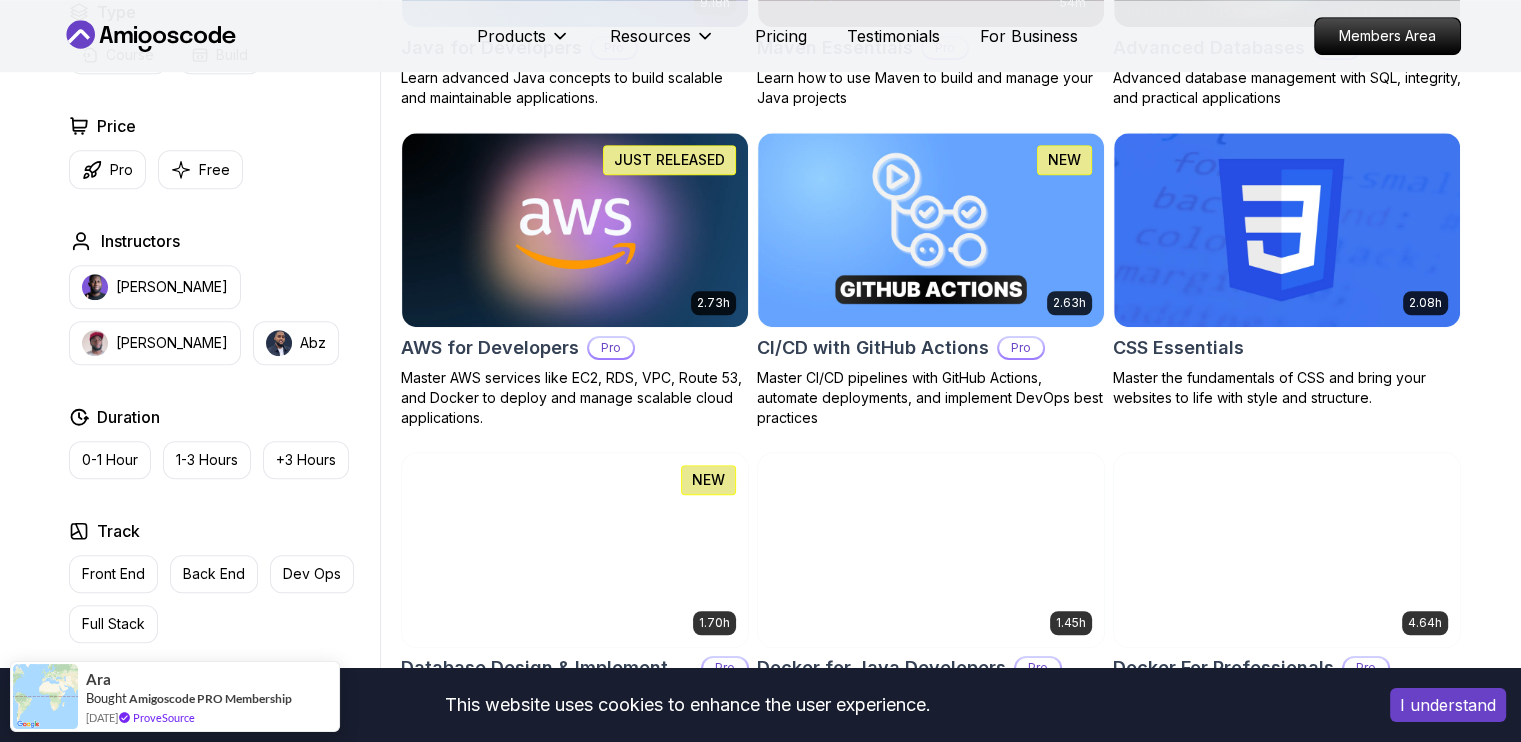 scroll, scrollTop: 1440, scrollLeft: 0, axis: vertical 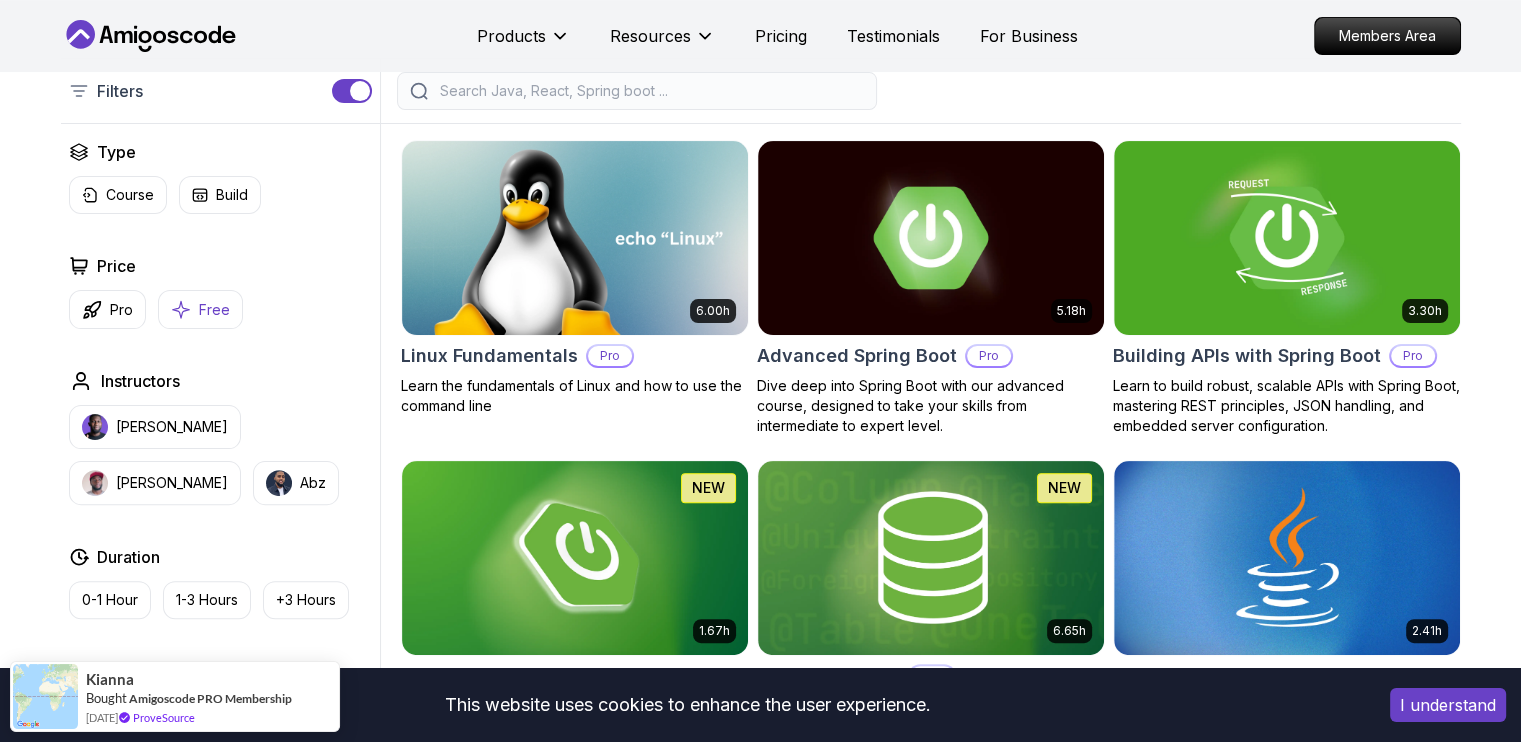 click on "Free" at bounding box center [214, 310] 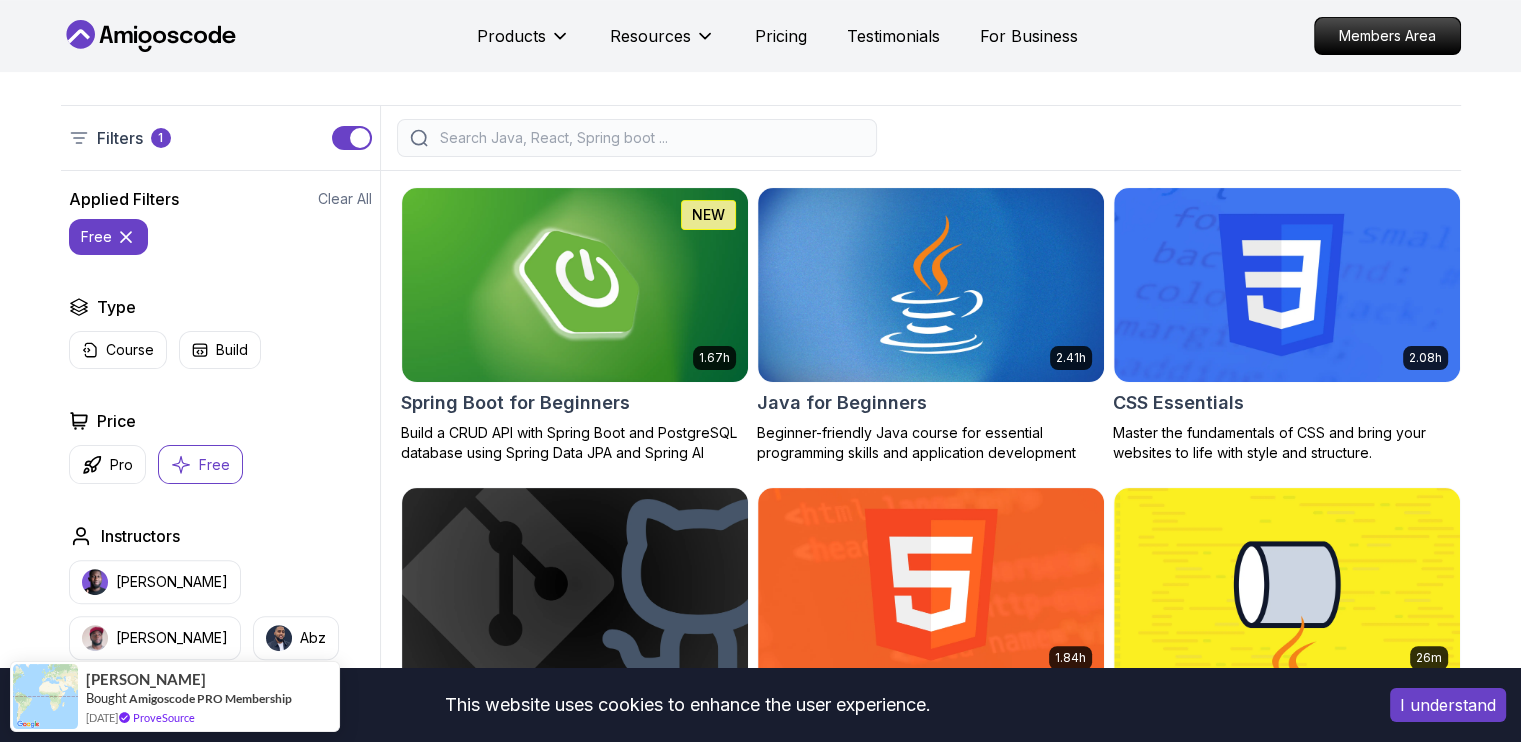 scroll, scrollTop: 462, scrollLeft: 0, axis: vertical 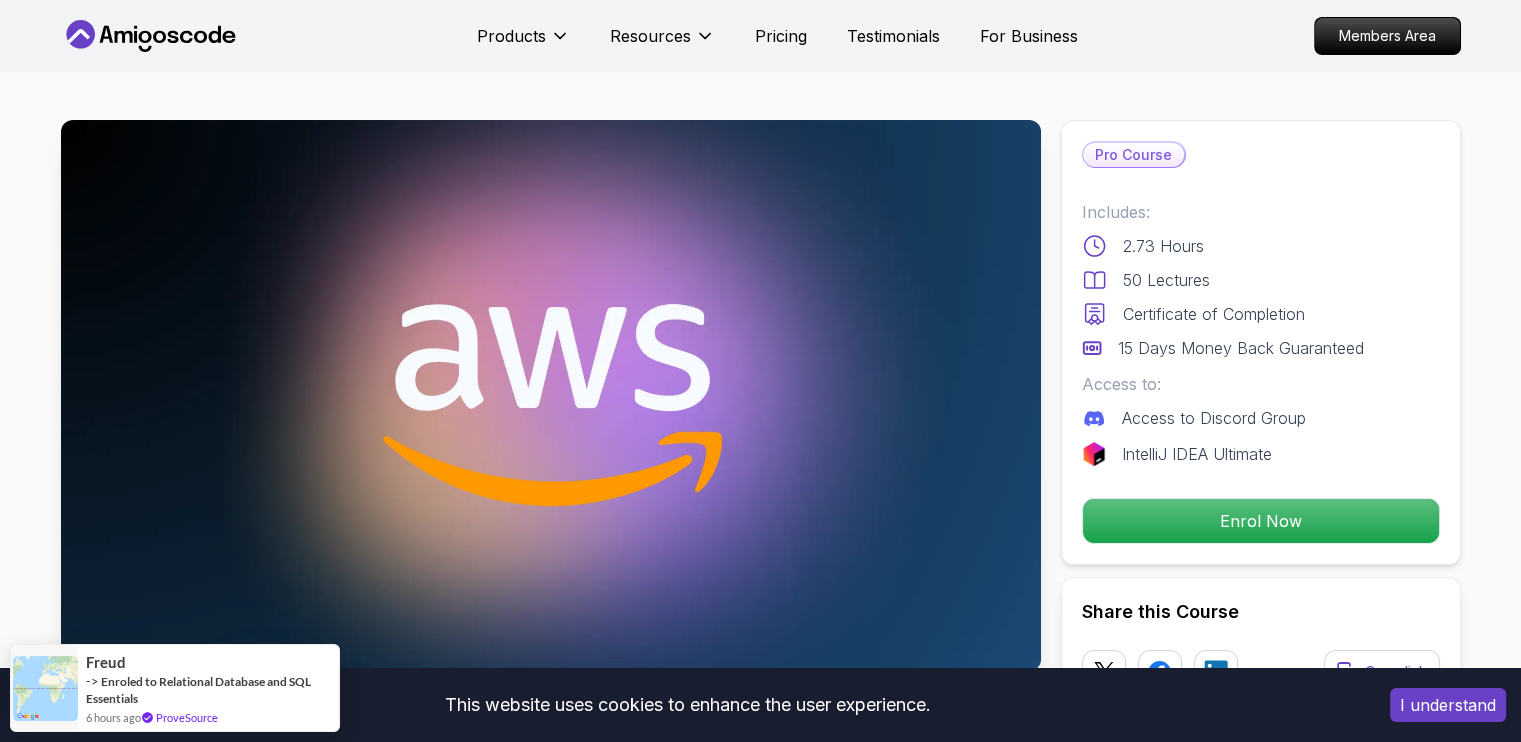 click on "This website uses cookies to enhance the user experience. I understand Products Resources Pricing Testimonials For Business Members Area Products Resources Pricing Testimonials For Business Members Area AWS for Developers Master AWS services like EC2, RDS, VPC, Route 53, and Docker to deploy and manage scalable cloud applications. Mama Samba Braima Djalo  /   Instructor Pro Course Includes: 2.73 Hours 50 Lectures Certificate of Completion 15 Days Money Back Guaranteed Access to: Access to Discord Group IntelliJ IDEA Ultimate Enrol Now Share this Course or Copy link Got a Team of 5 or More? With one subscription, give your entire team access to all courses and features. Check our Business Plan Mama Samba Braima Djalo  /   Instructor What you will learn aws ec2 vpc rds route53 docker linux bash chrome AWS Fundamentals - Understand AWS services, global infrastructure, and cost management. Deploy & Manage EC2 Instances - Learn how to launch, configure, and connect to virtual servers.
Want to master   using  ." at bounding box center [760, 4103] 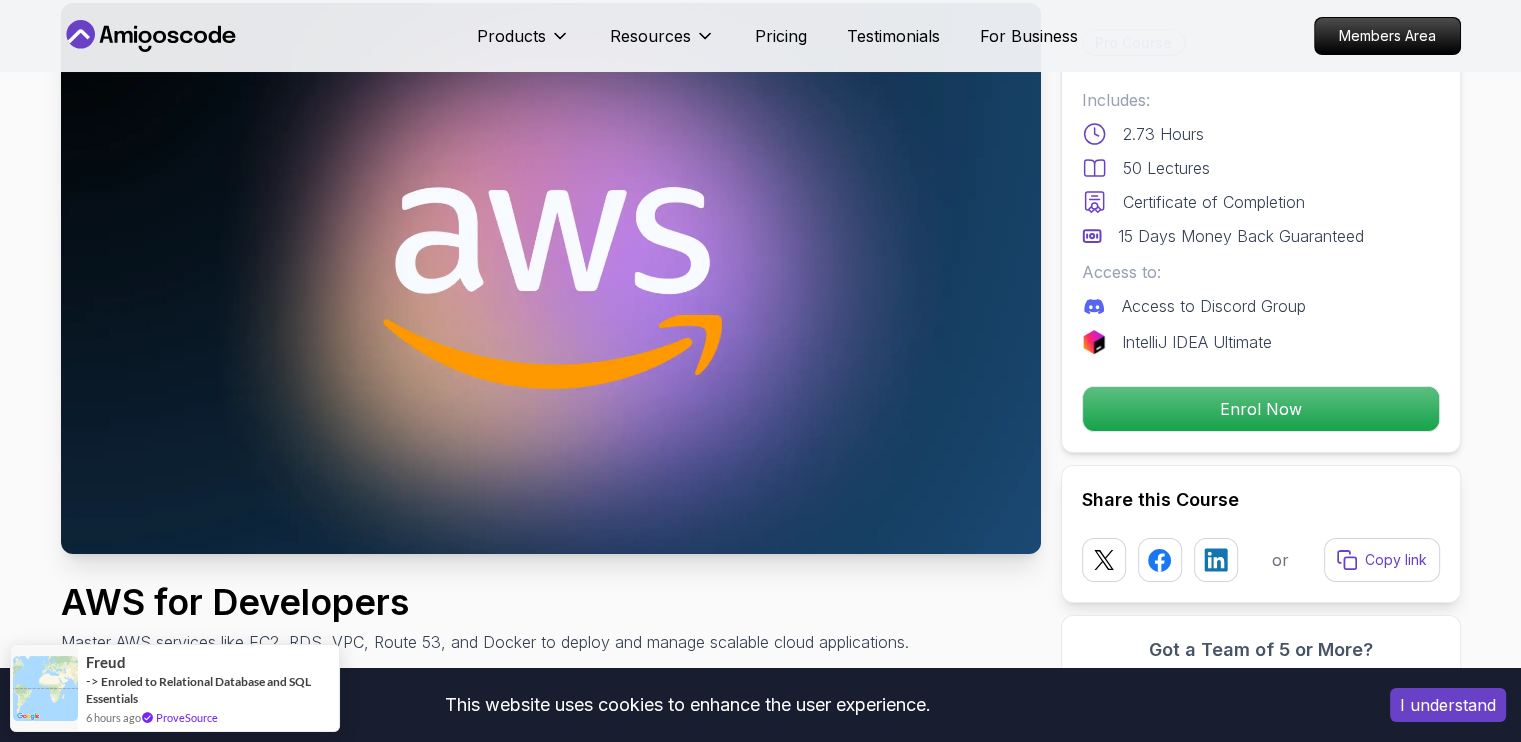 scroll, scrollTop: 120, scrollLeft: 0, axis: vertical 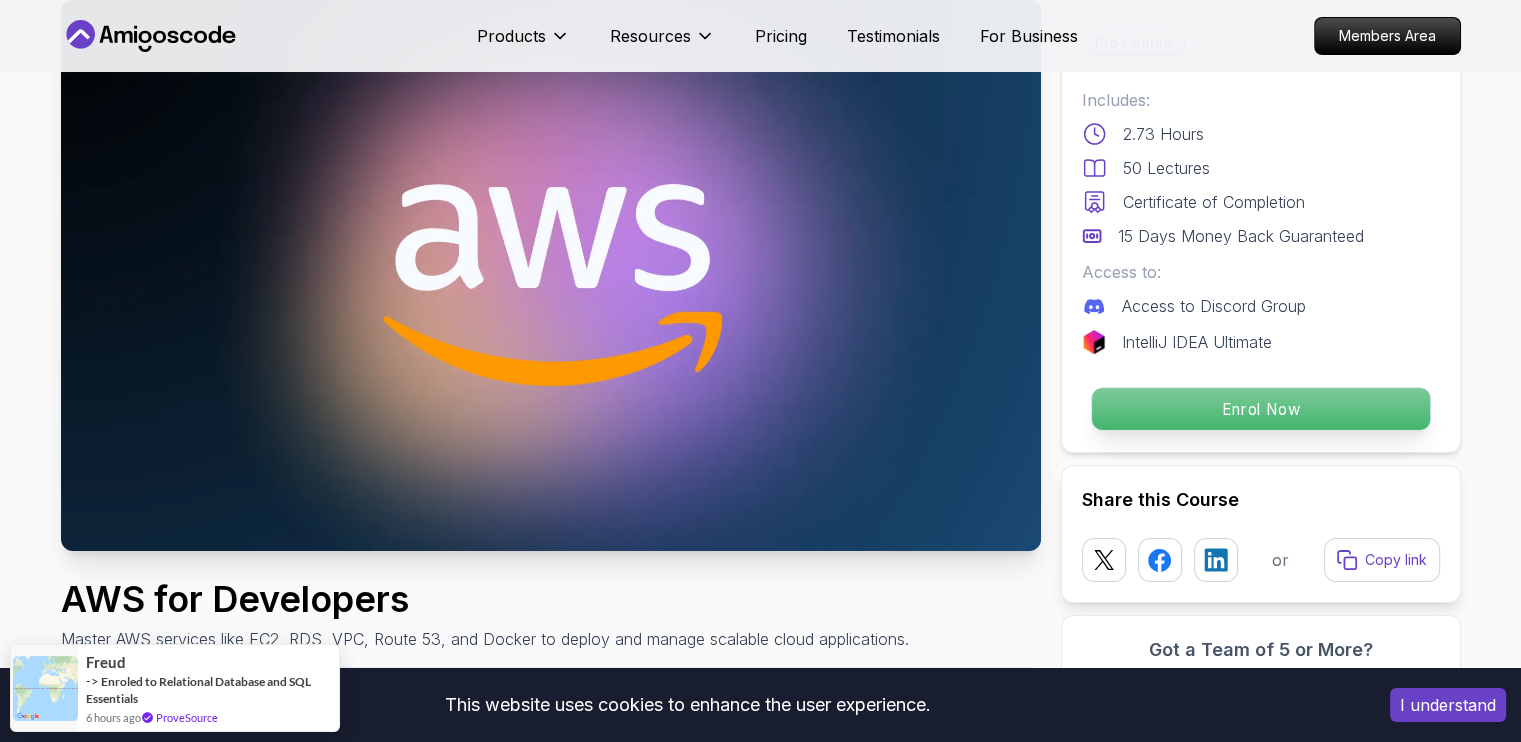click on "Enrol Now" at bounding box center [1260, 409] 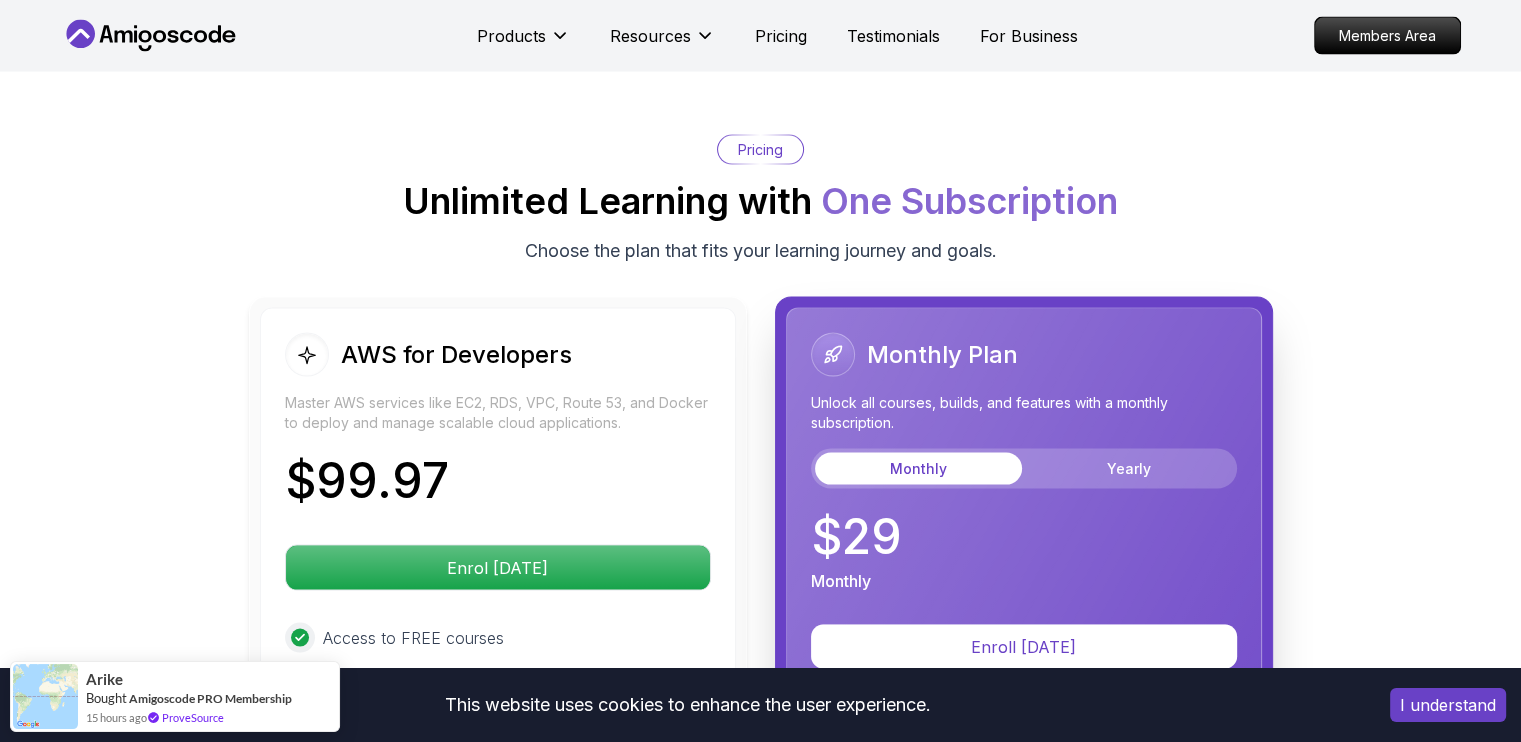 type 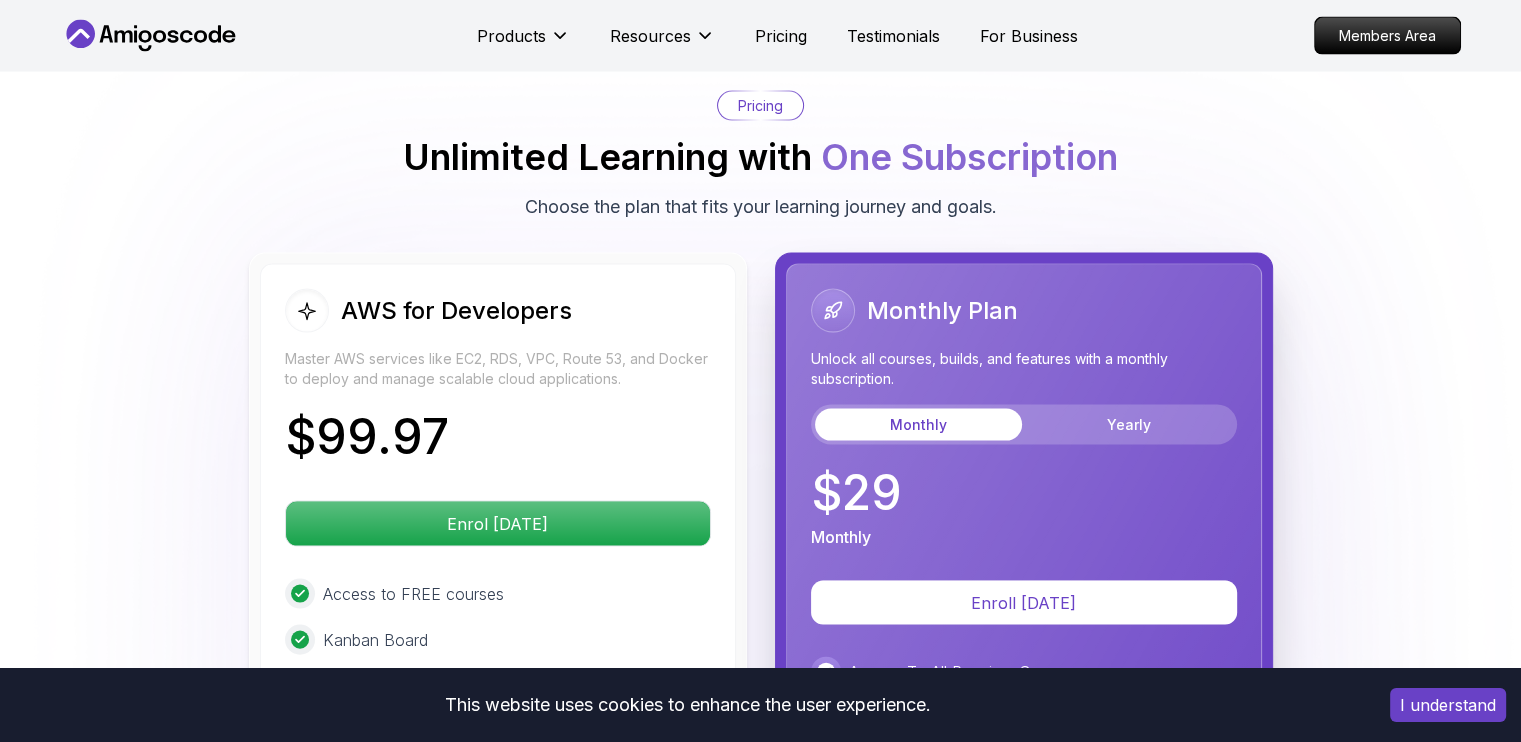 scroll, scrollTop: 4108, scrollLeft: 0, axis: vertical 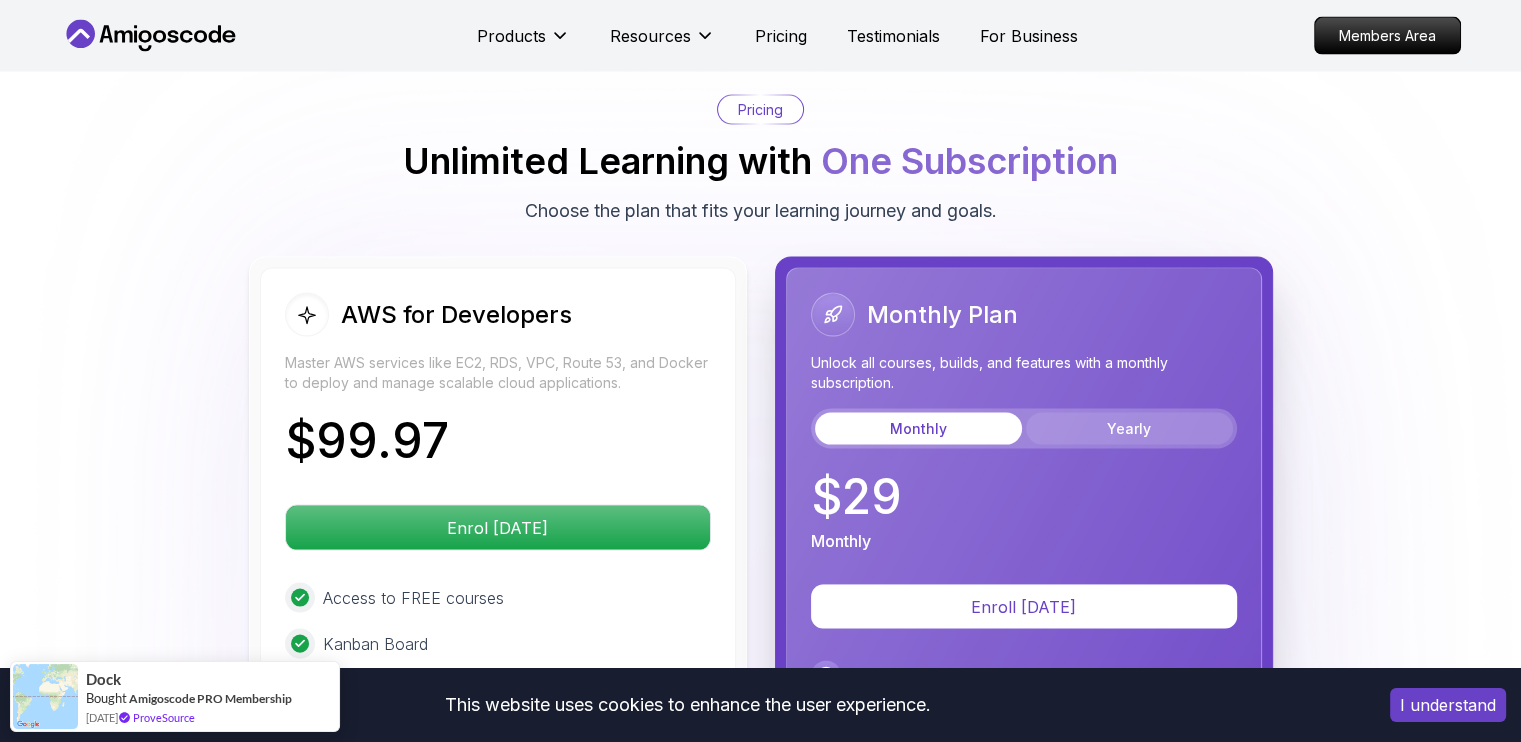 click on "Yearly" at bounding box center (1129, 429) 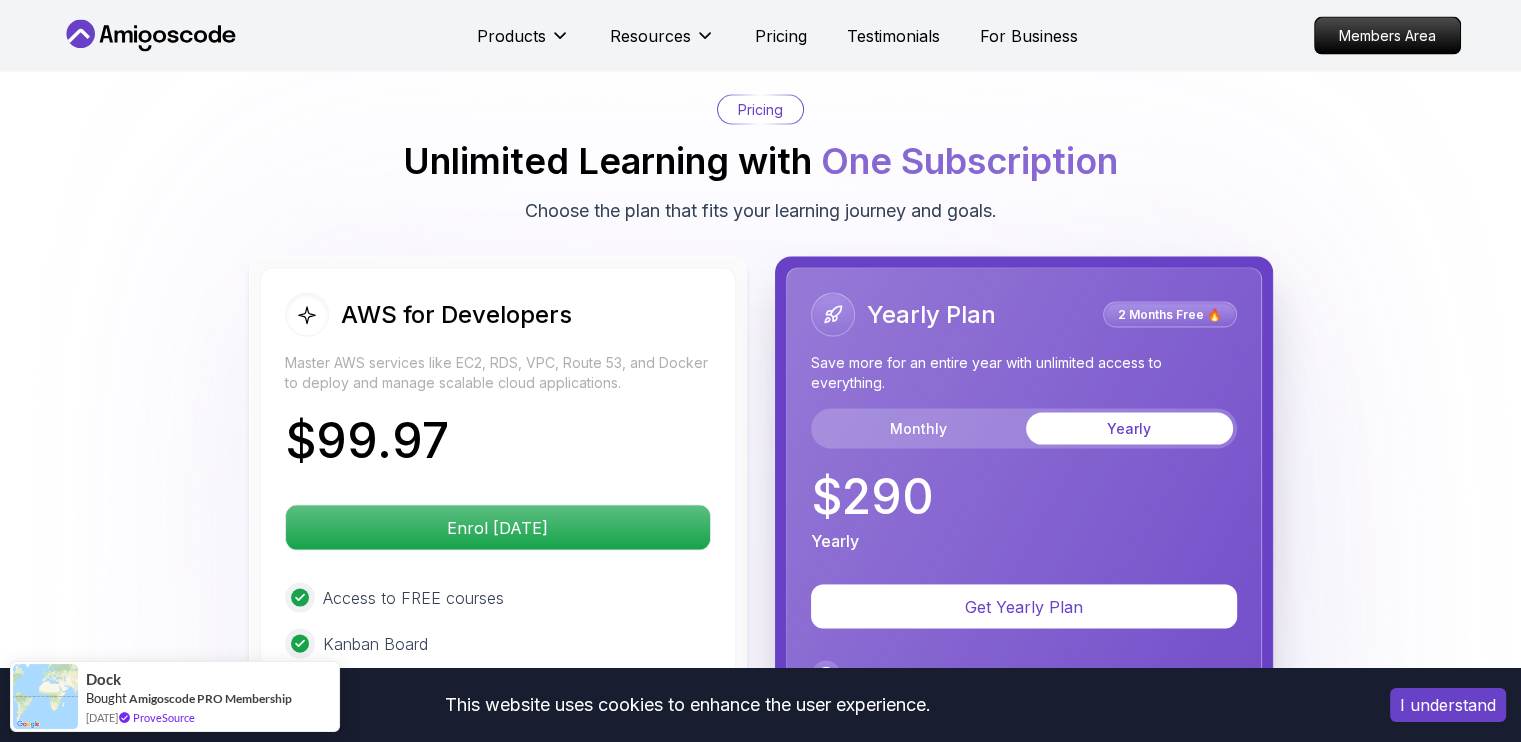 type 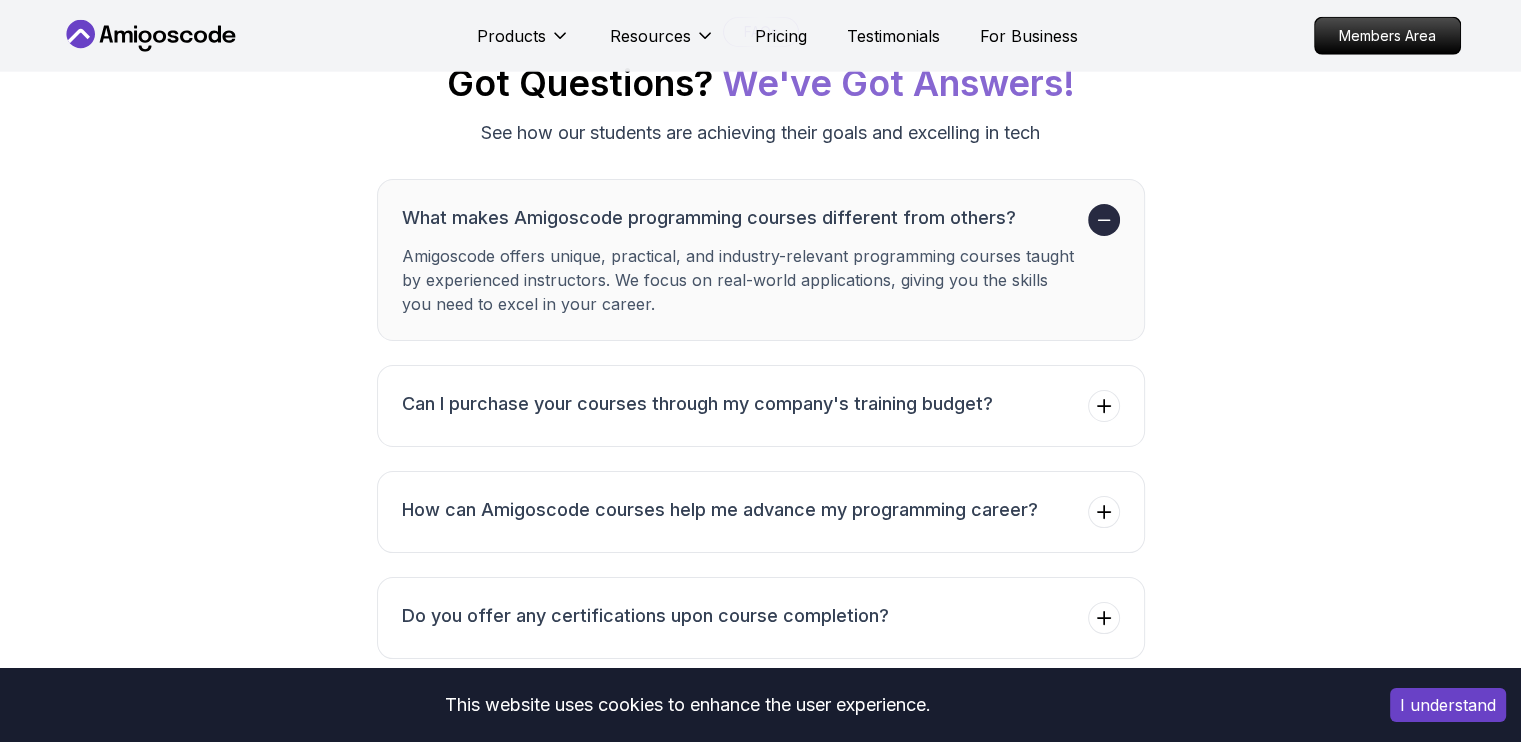 scroll, scrollTop: 5428, scrollLeft: 0, axis: vertical 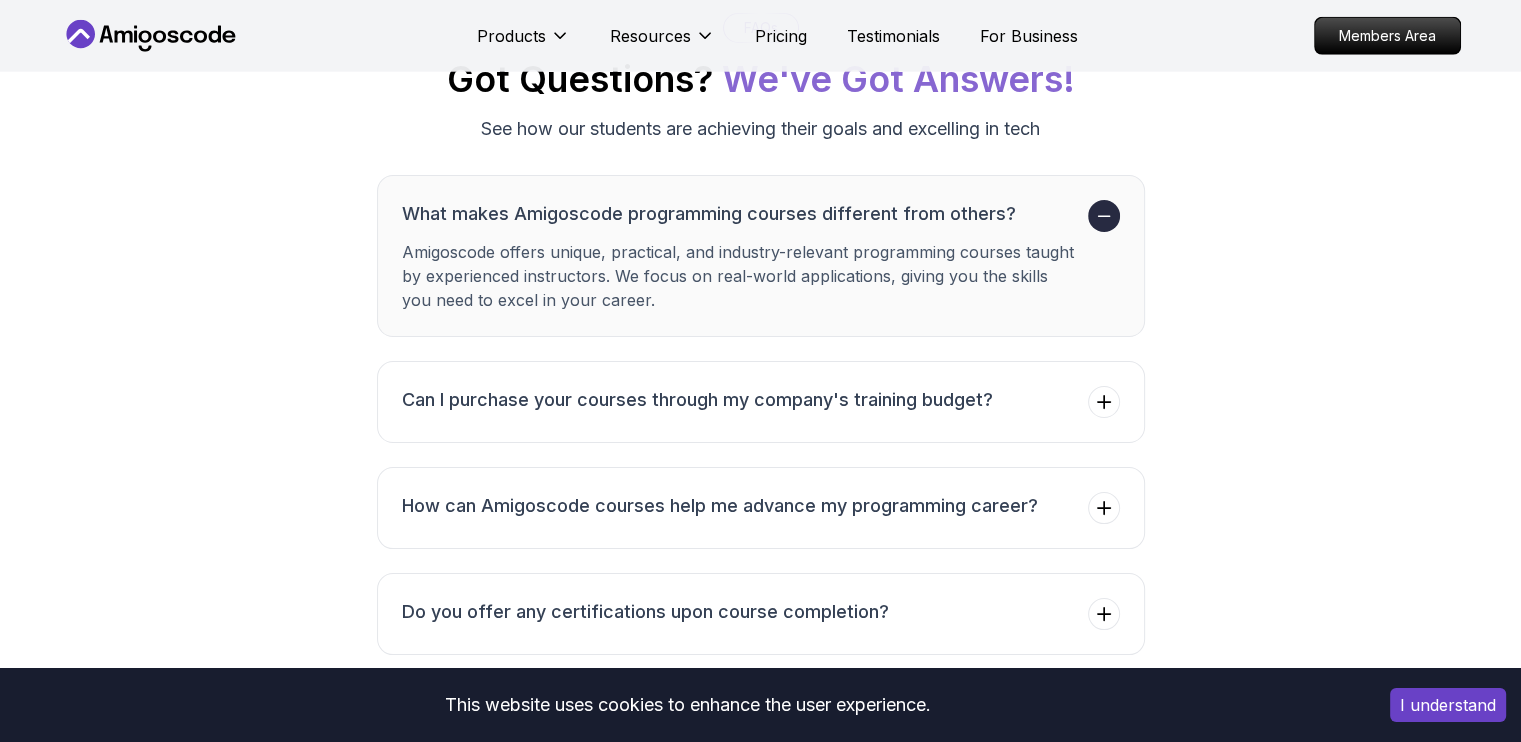 click on "Can I purchase your courses through my company's training budget?" at bounding box center [761, 402] 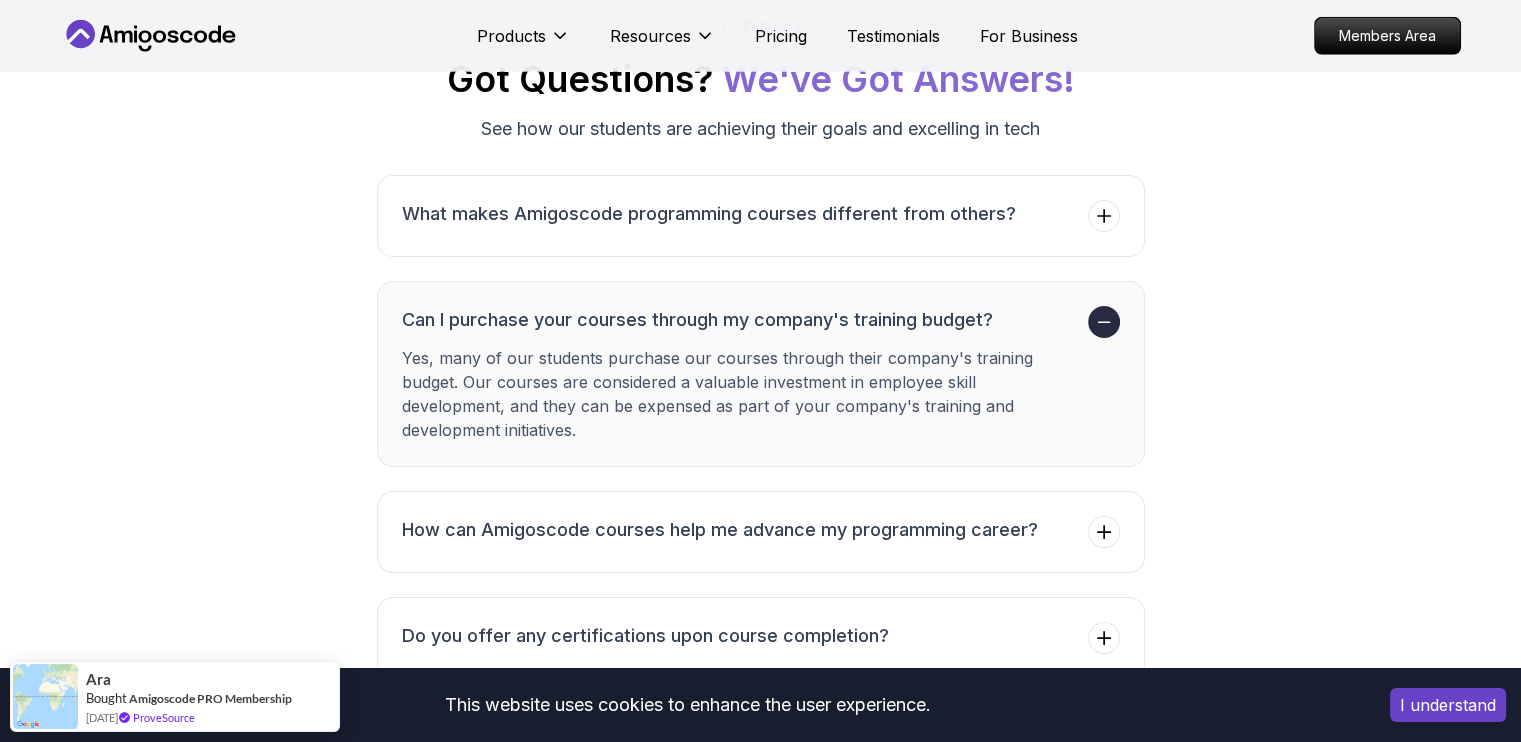 click at bounding box center (1104, 322) 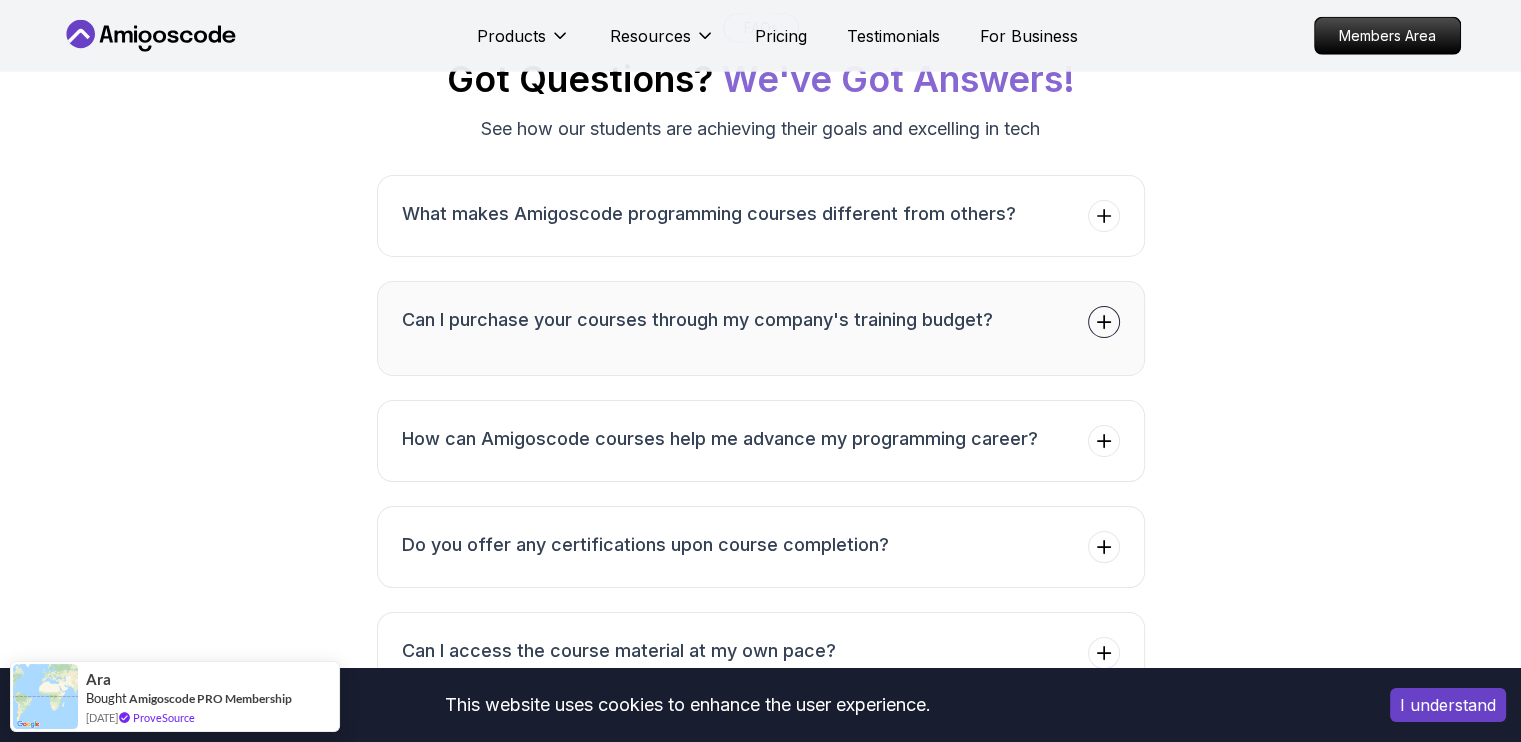 type 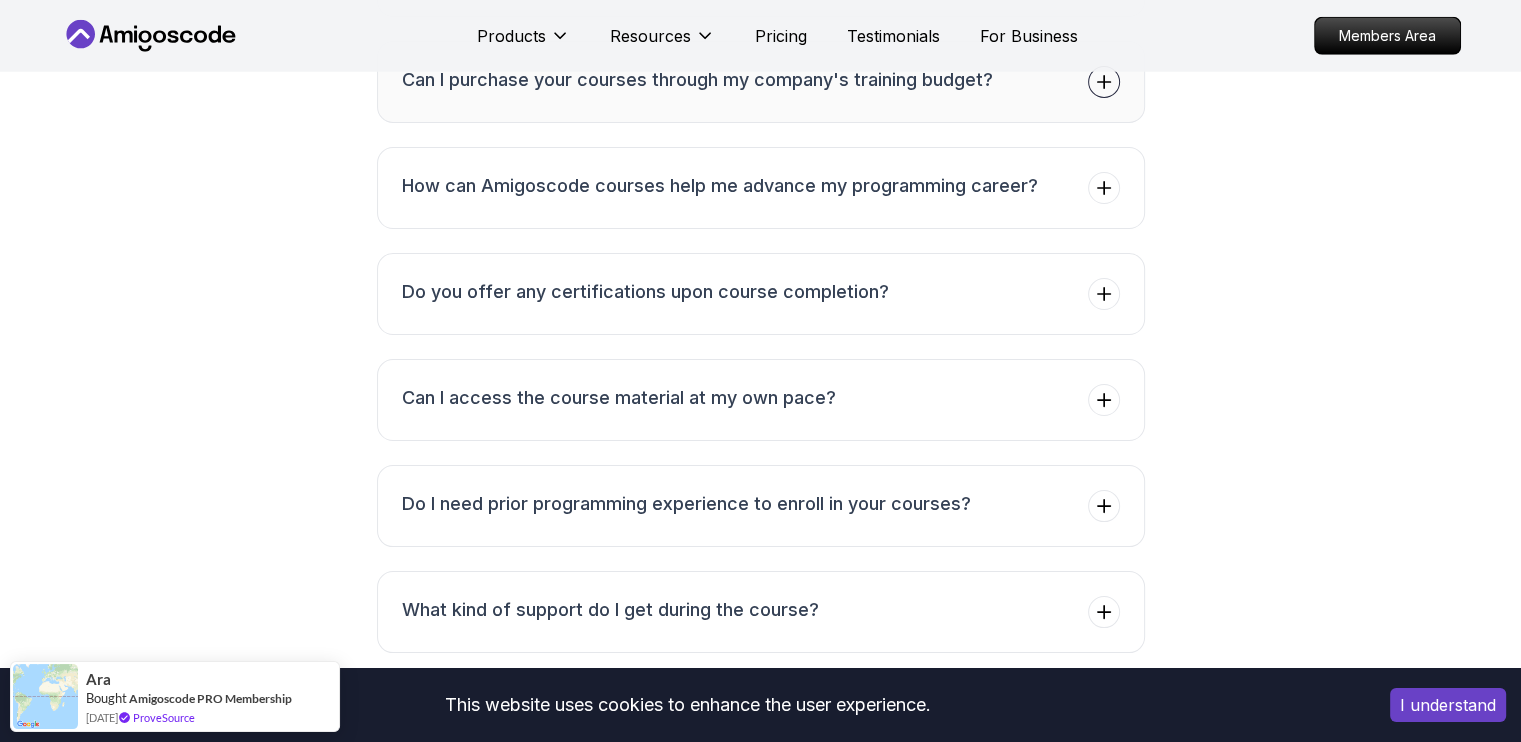 scroll, scrollTop: 5708, scrollLeft: 0, axis: vertical 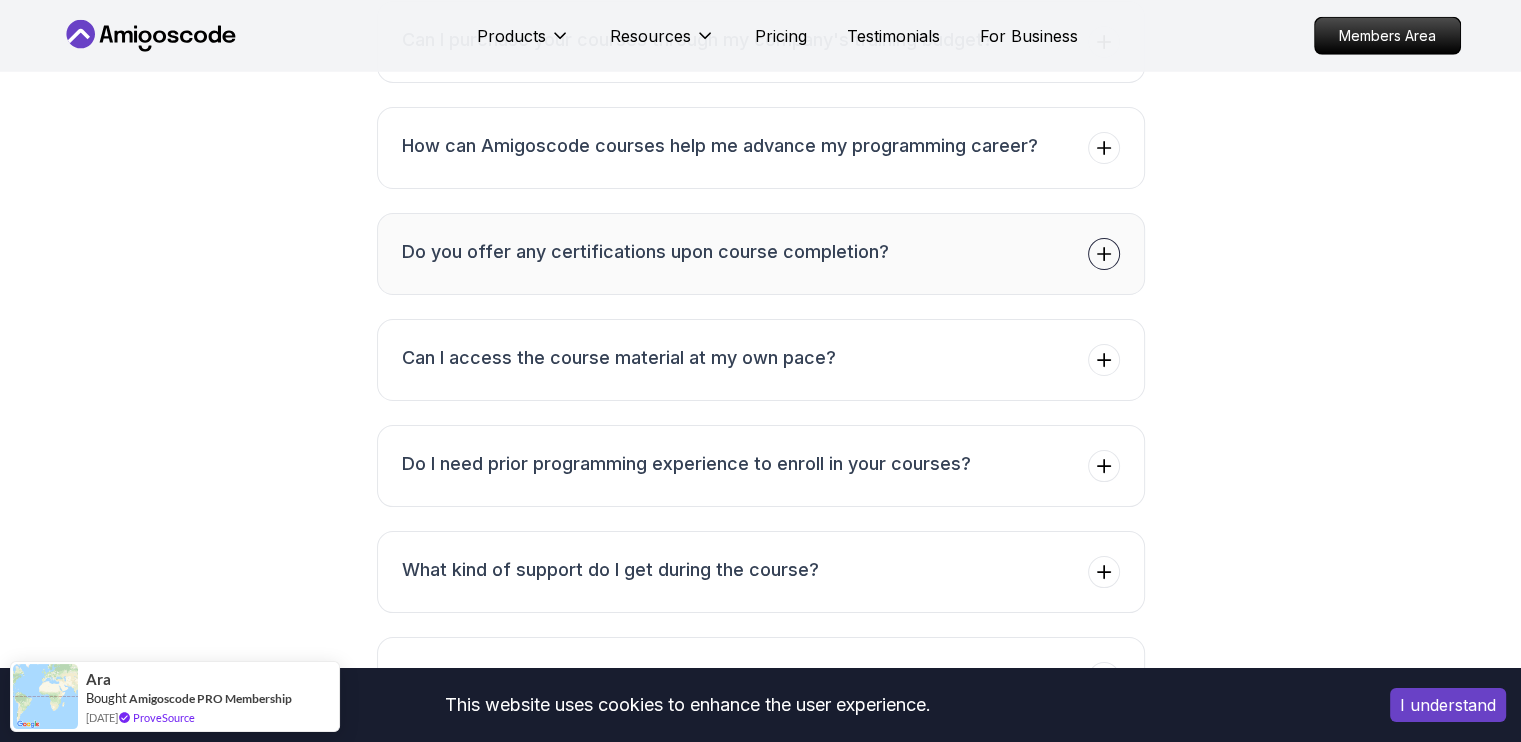 click on "Do you offer any certifications upon course completion?" at bounding box center [761, 254] 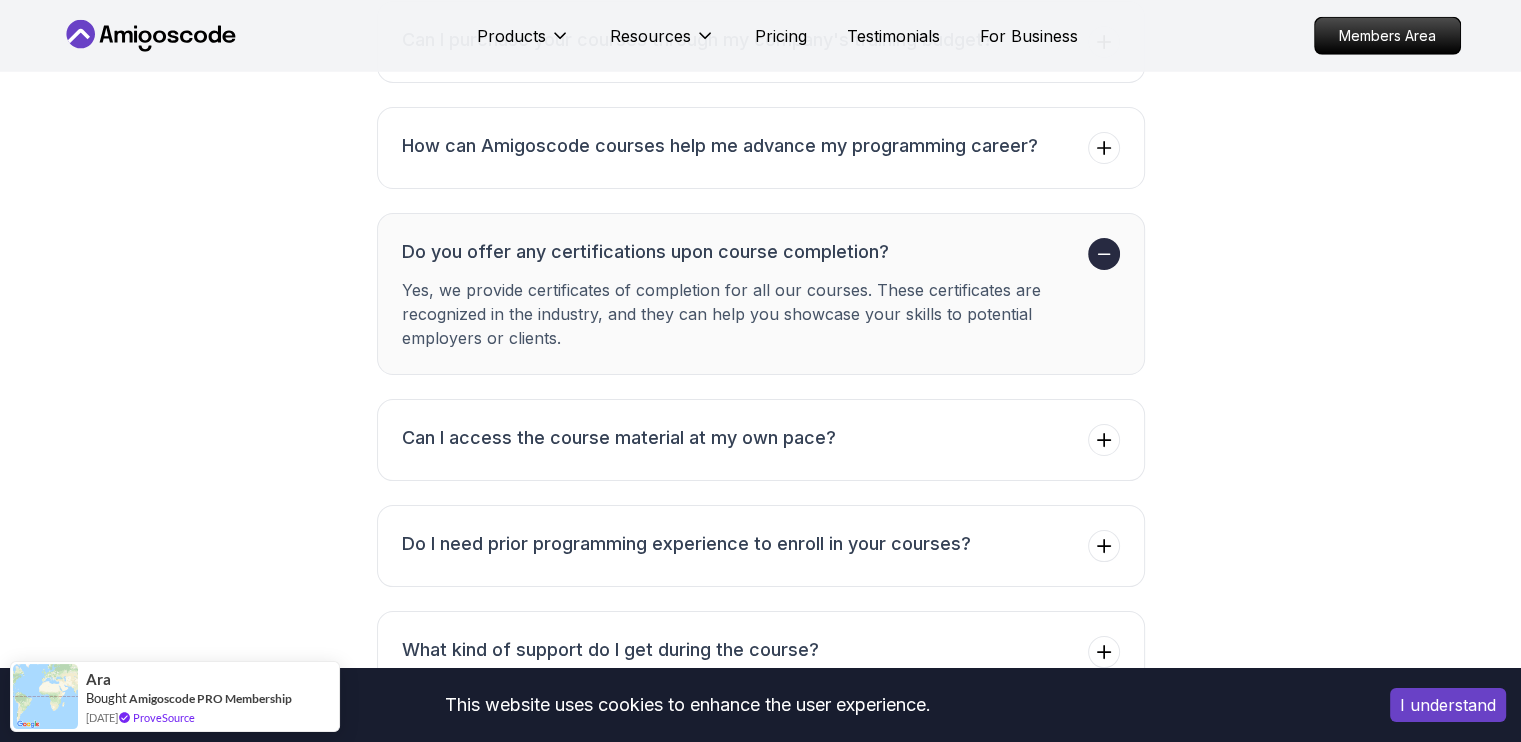 type 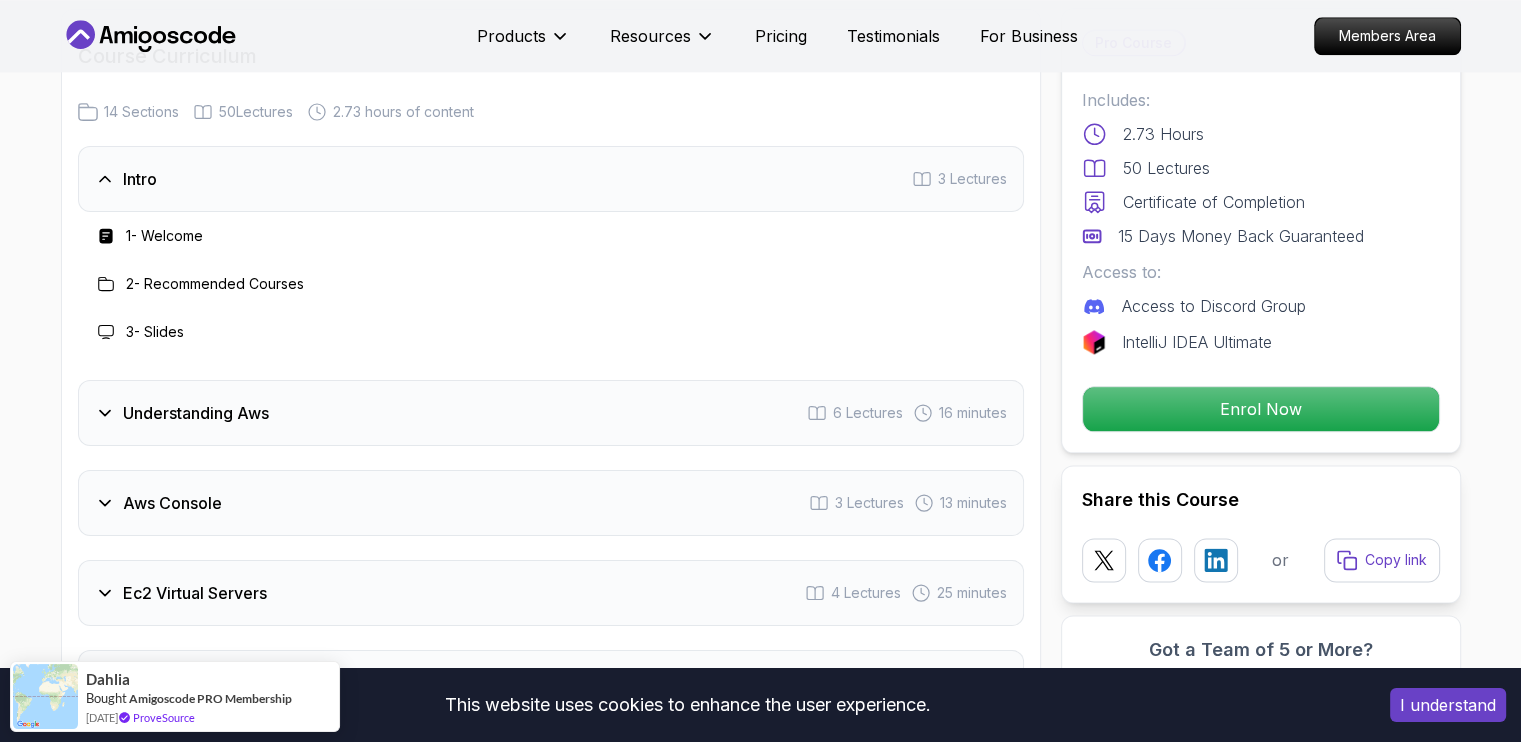 scroll, scrollTop: 2308, scrollLeft: 0, axis: vertical 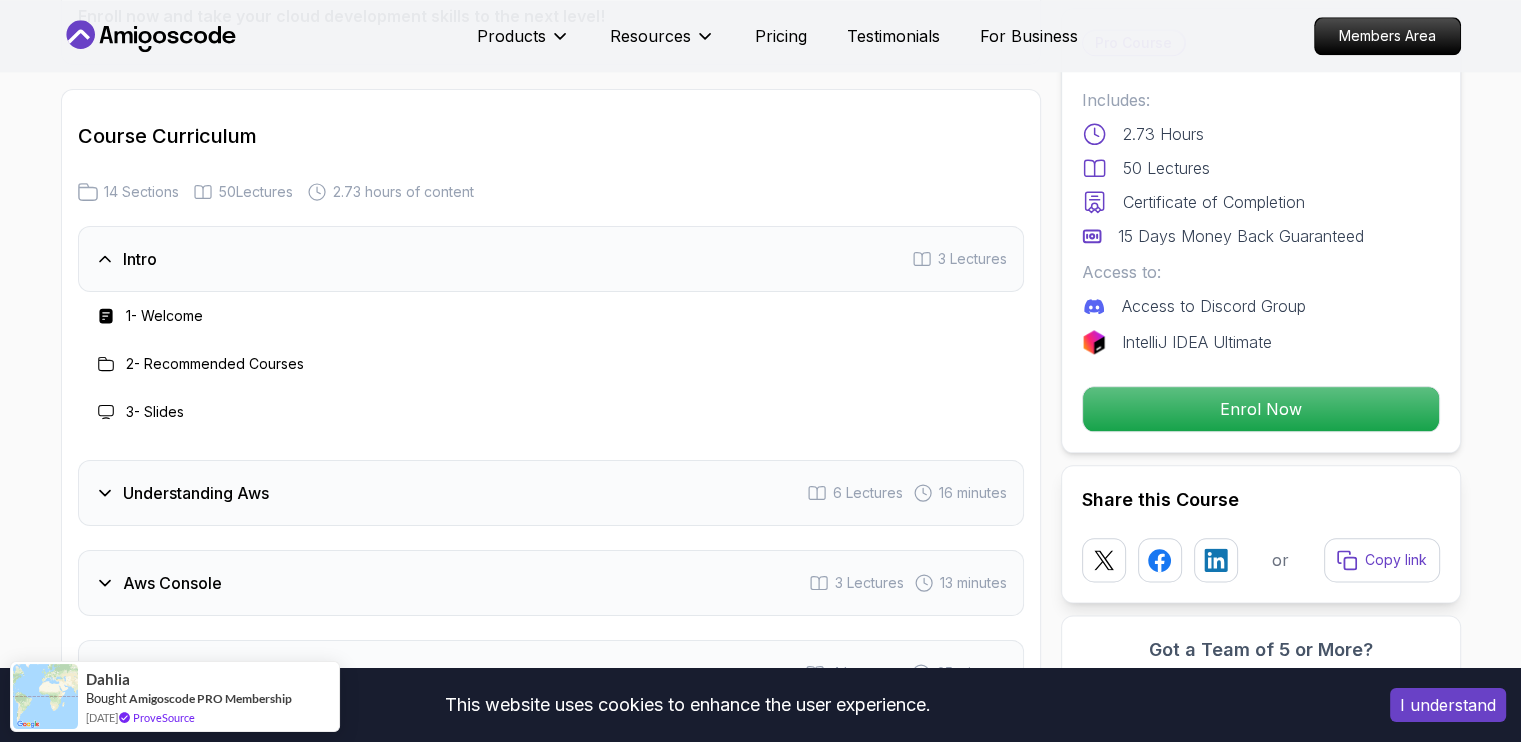 click on "1  -   Welcome" at bounding box center (164, 316) 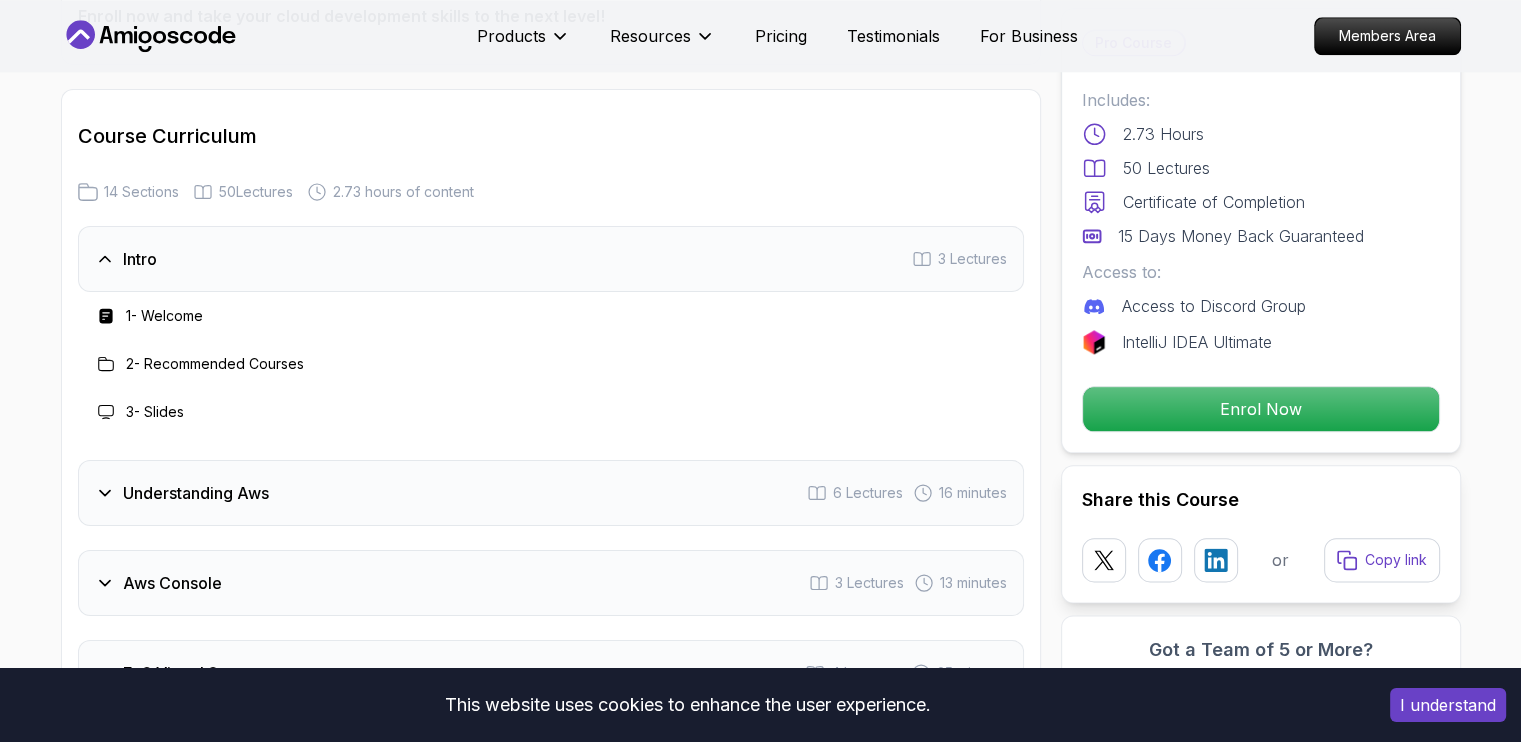 click on "Intro 3   Lectures" at bounding box center [551, 259] 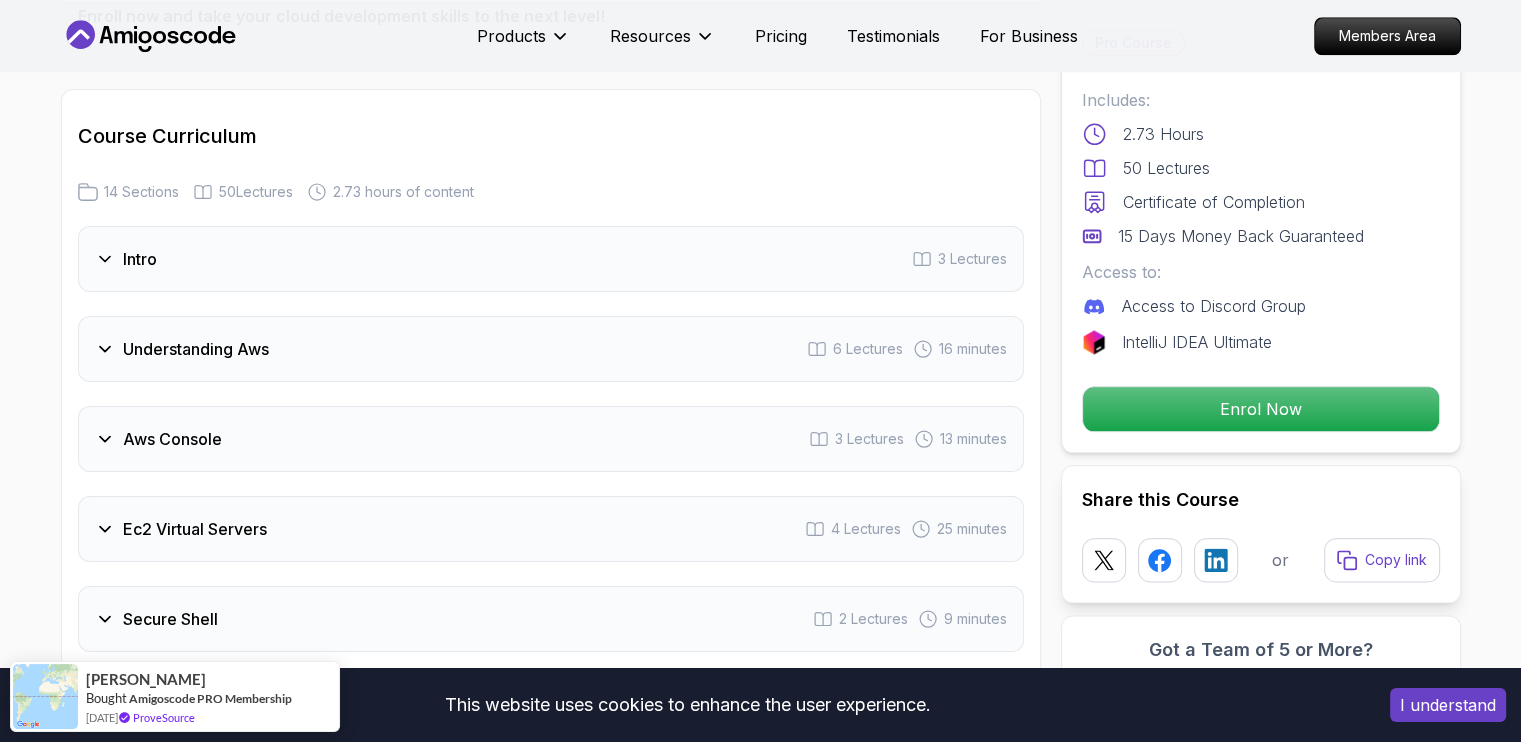 click on "Intro 3   Lectures" at bounding box center [551, 259] 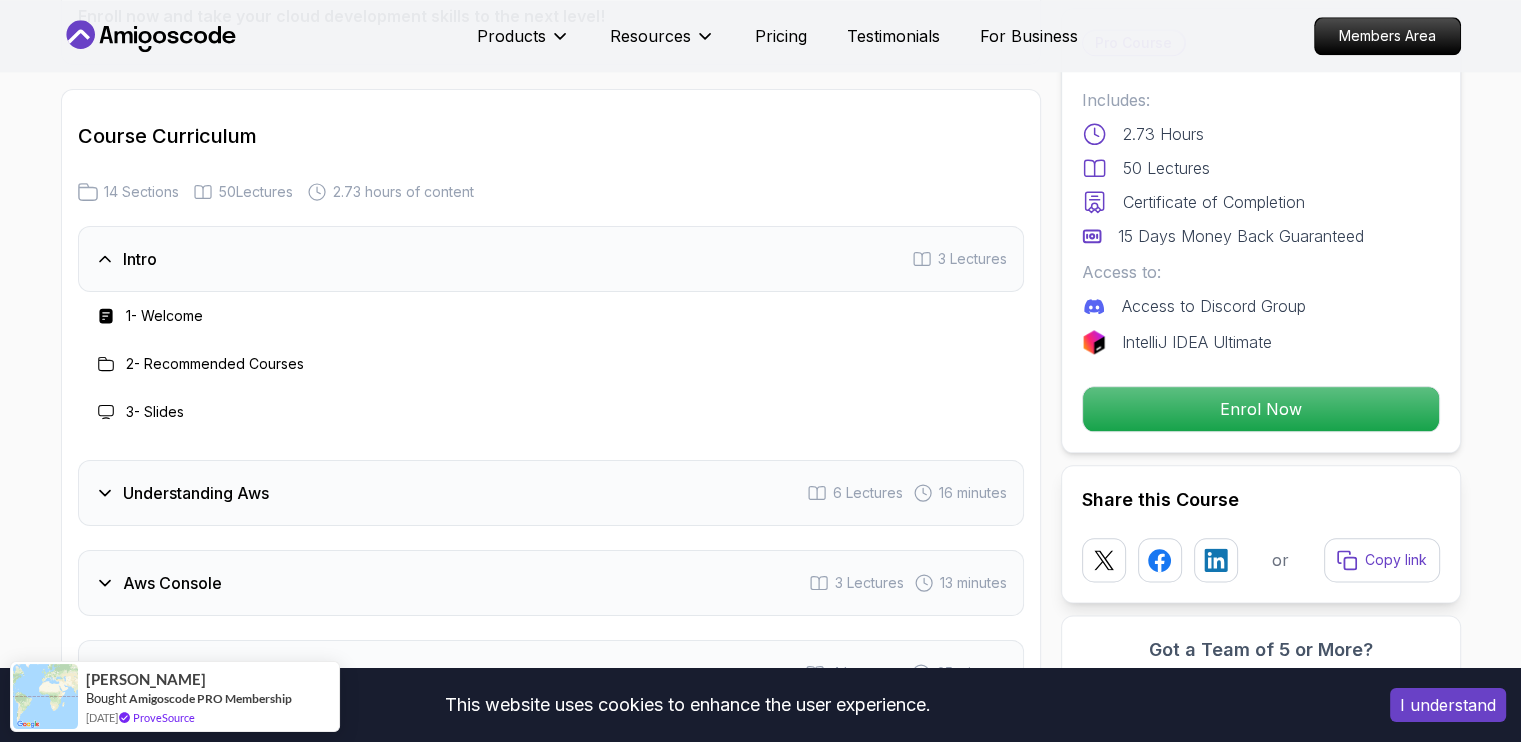 click on "1  -   Welcome" at bounding box center [164, 316] 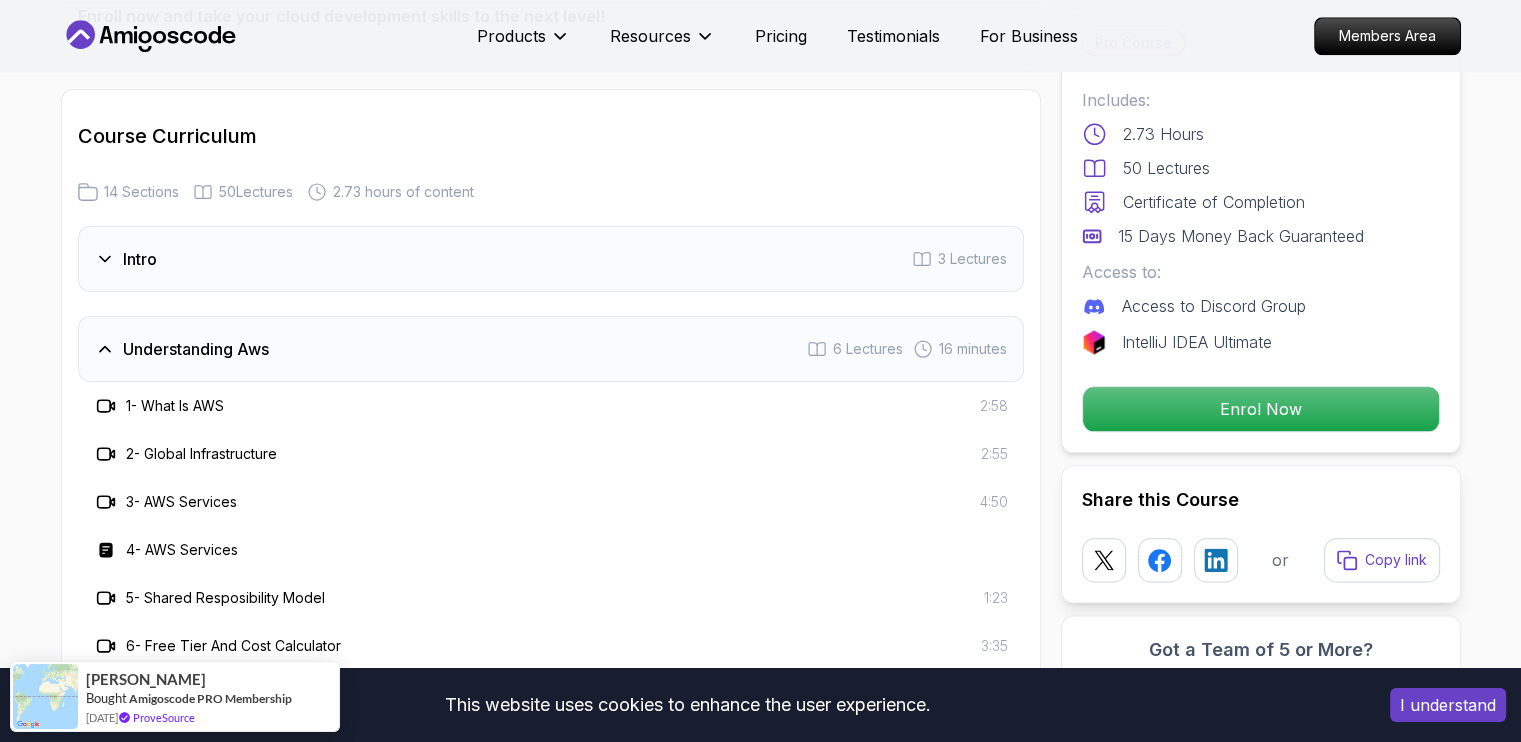 click on "4  -   AWS Services" at bounding box center [182, 550] 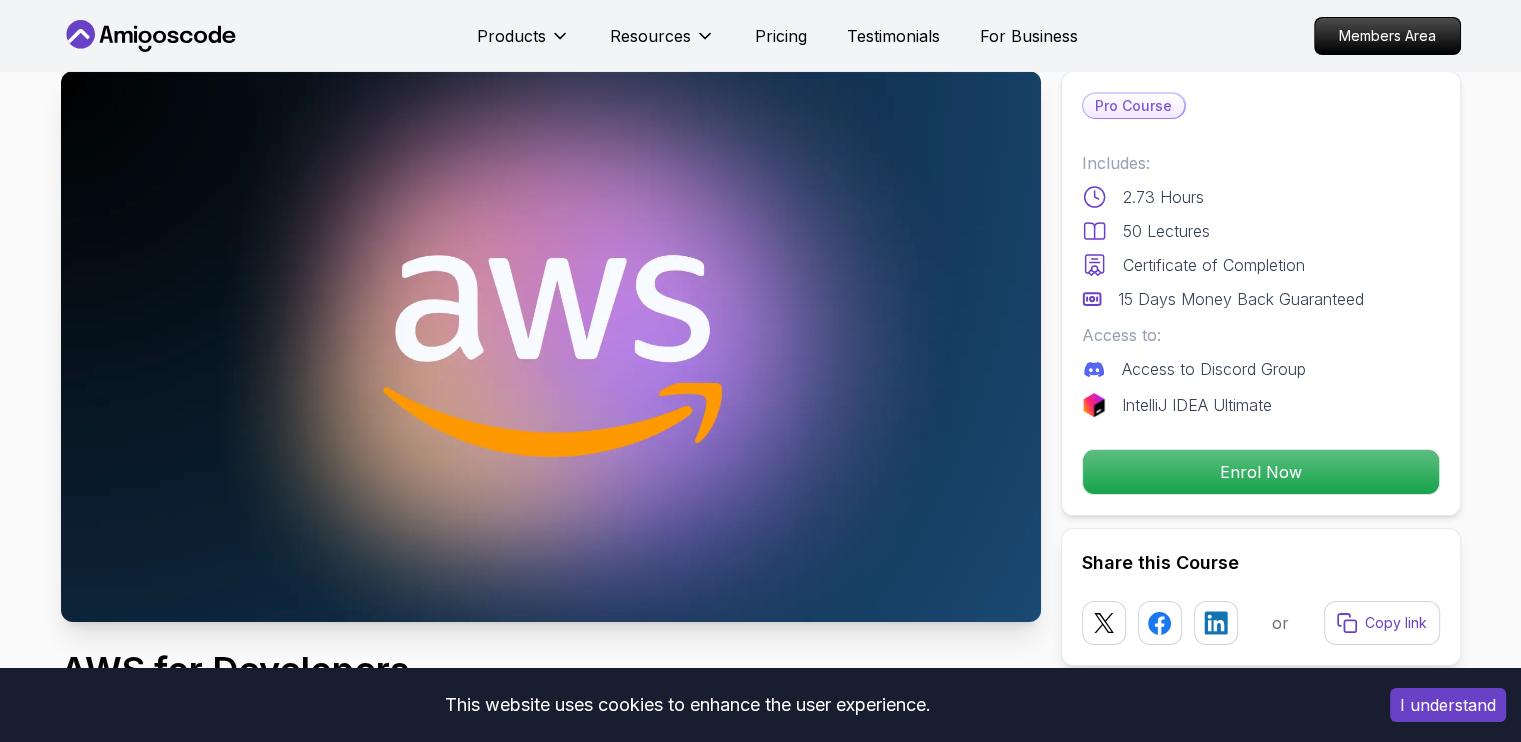 scroll, scrollTop: 0, scrollLeft: 0, axis: both 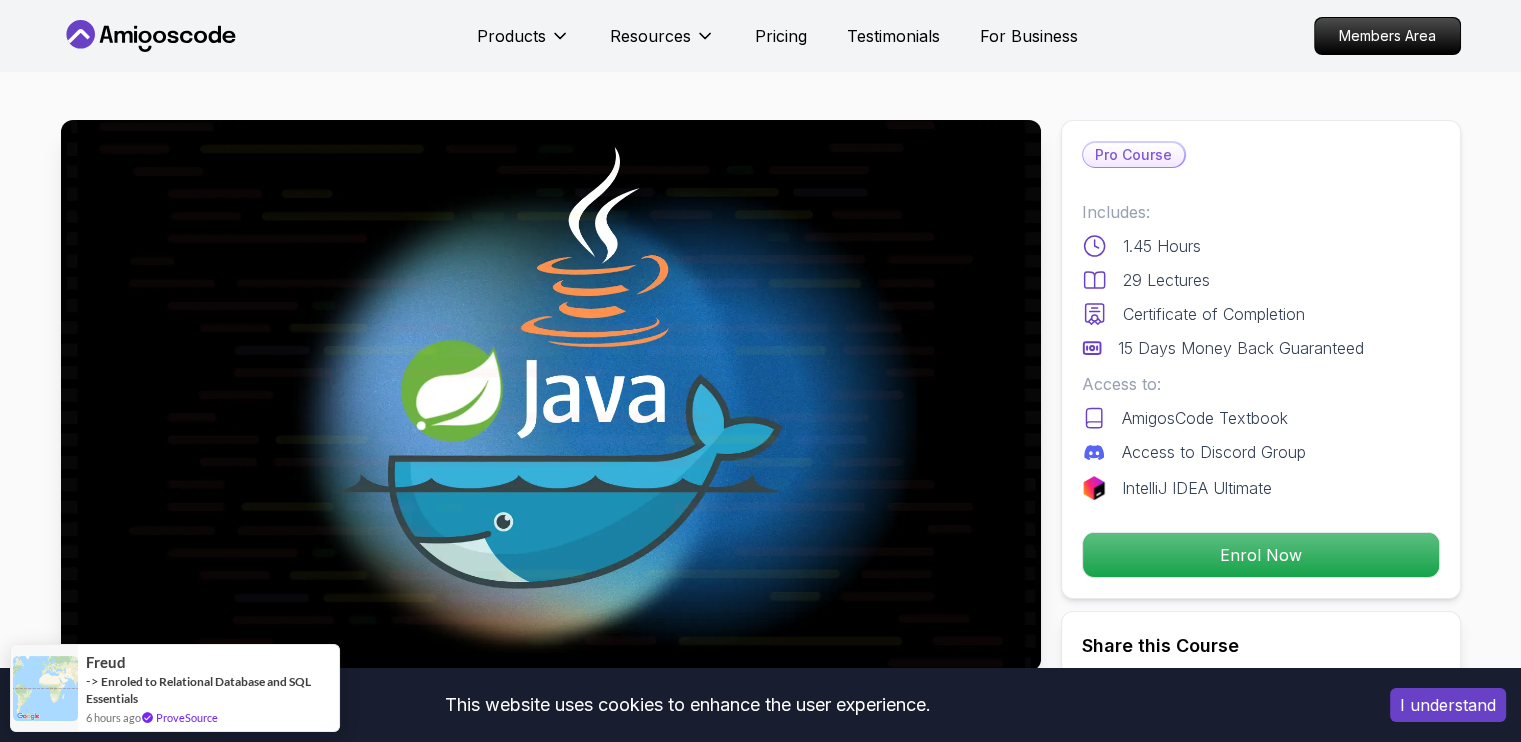click on "This website uses cookies to enhance the user experience. I understand Products Resources Pricing Testimonials For Business Members Area Products Resources Pricing Testimonials For Business Members Area Docker for Java Developers Master Docker to containerize and deploy Java applications efficiently. From basics to advanced Java integration, ensure reliable and scalable deployments. Mama Samba Braima Djalo  /   Instructor Pro Course Includes: 1.45 Hours 29 Lectures Certificate of Completion 15 Days Money Back Guaranteed Access to: AmigosCode Textbook Access to Discord Group IntelliJ IDEA Ultimate Enrol Now Share this Course or Copy link Got a Team of 5 or More? With one subscription, give your entire team access to all courses and features. Check our Business Plan Mama Samba Braima Djalo  /   Instructor What you will learn java spring-boot docker jib maven postgres Getting Started with Docker - Understand prerequisites, environment setup, and the fundamentals of Docker.
Docker for Java Developers" at bounding box center [760, 4359] 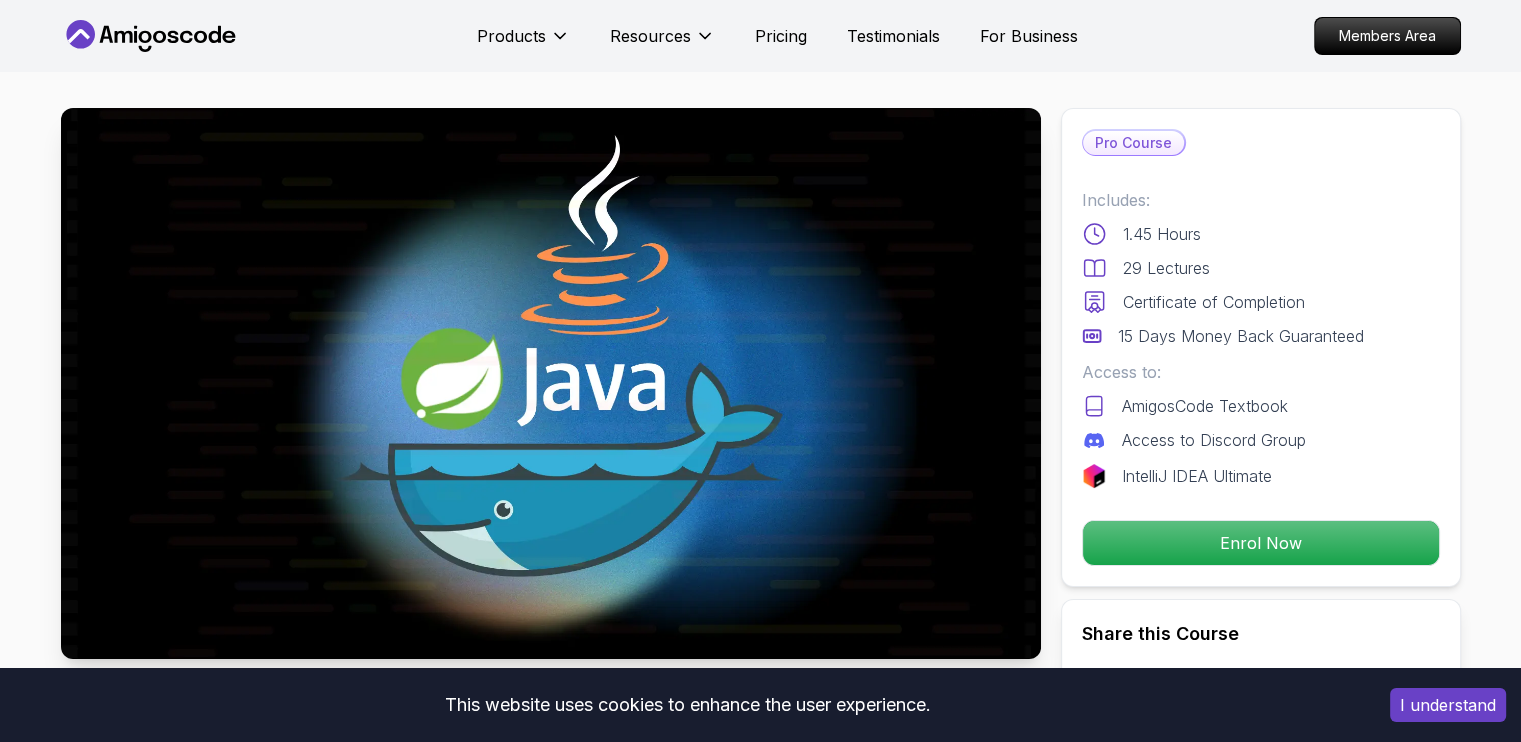scroll, scrollTop: 0, scrollLeft: 0, axis: both 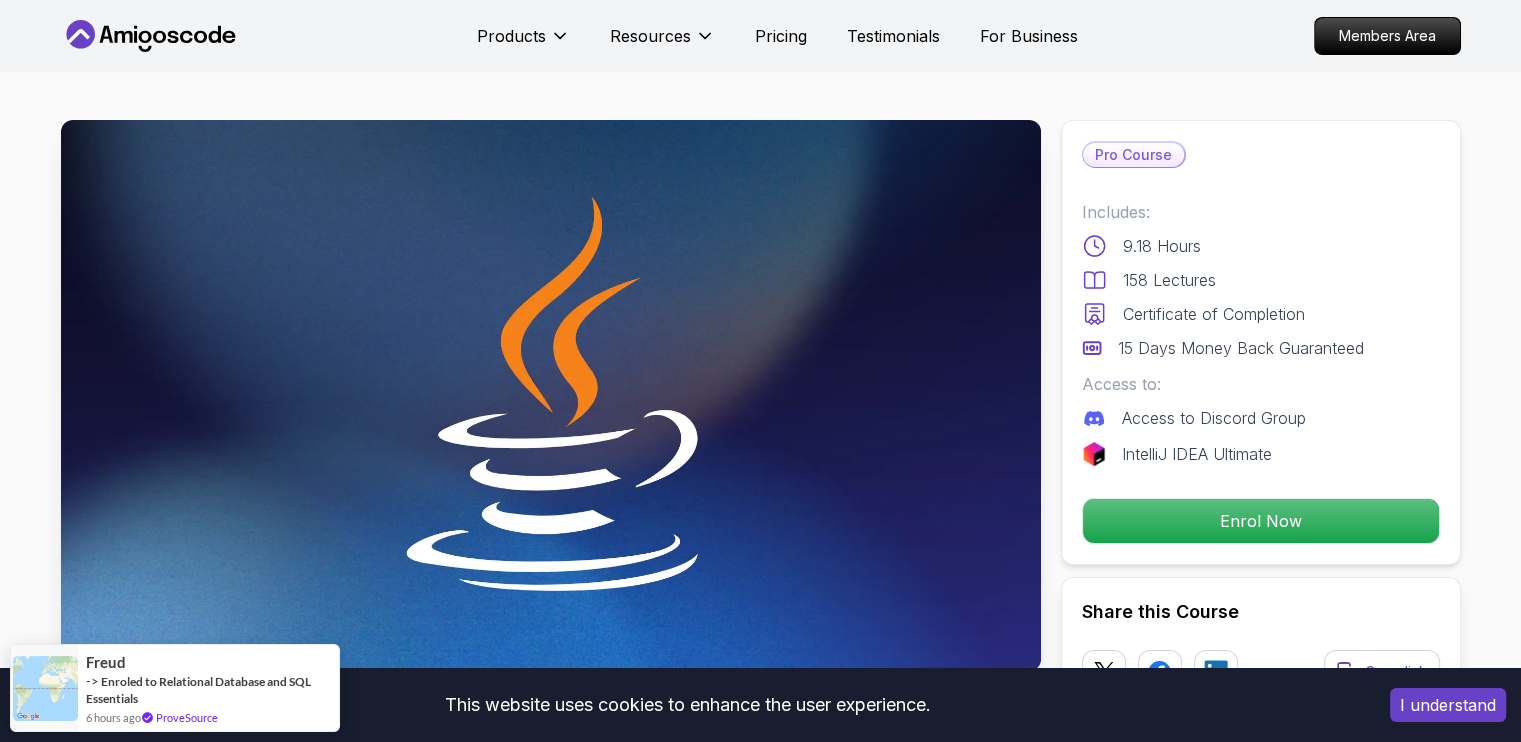click on "This website uses cookies to enhance the user experience. I understand Products Resources Pricing Testimonials For Business Members Area Products Resources Pricing Testimonials For Business Members Area Java for Developers Learn advanced Java concepts to build scalable and maintainable applications. Mama Samba Braima Djalo  /   Instructor Pro Course Includes: 9.18 Hours 158 Lectures Certificate of Completion 15 Days Money Back Guaranteed Access to: Access to Discord Group IntelliJ IDEA Ultimate Enrol Now Share this Course or Copy link Got a Team of 5 or More? With one subscription, give your entire team access to all courses and features. Check our Business Plan Mama Samba Braima Djalo  /   Instructor What you will learn java intellij terminal bash Advanced Language Features - Understand access modifiers, the static keyword, and advanced method functionalities. Object-Oriented Programming - Dive into classes, objects, constructors, and concepts like `@Override` and `equals()`.
Java for Developers" at bounding box center [760, 5077] 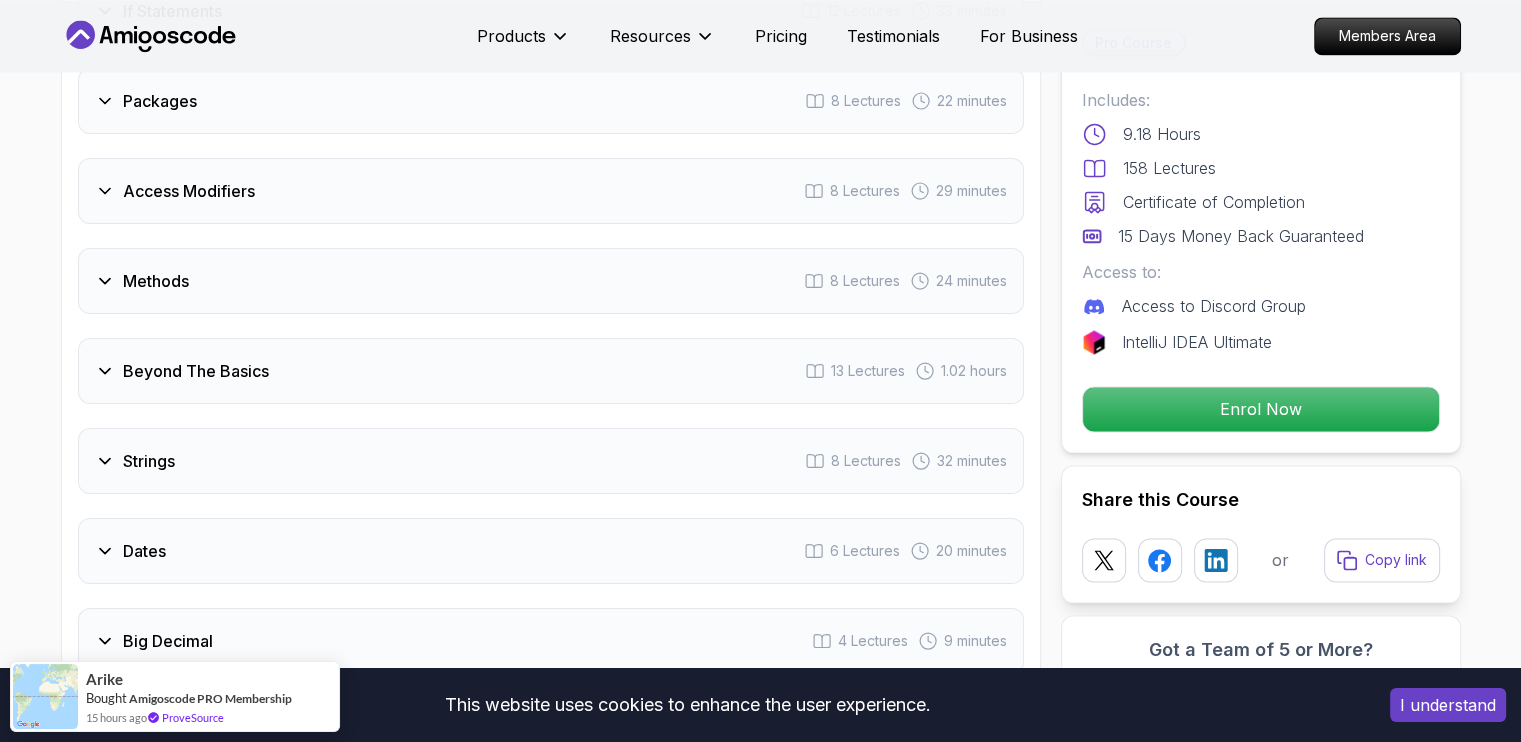 scroll, scrollTop: 3040, scrollLeft: 0, axis: vertical 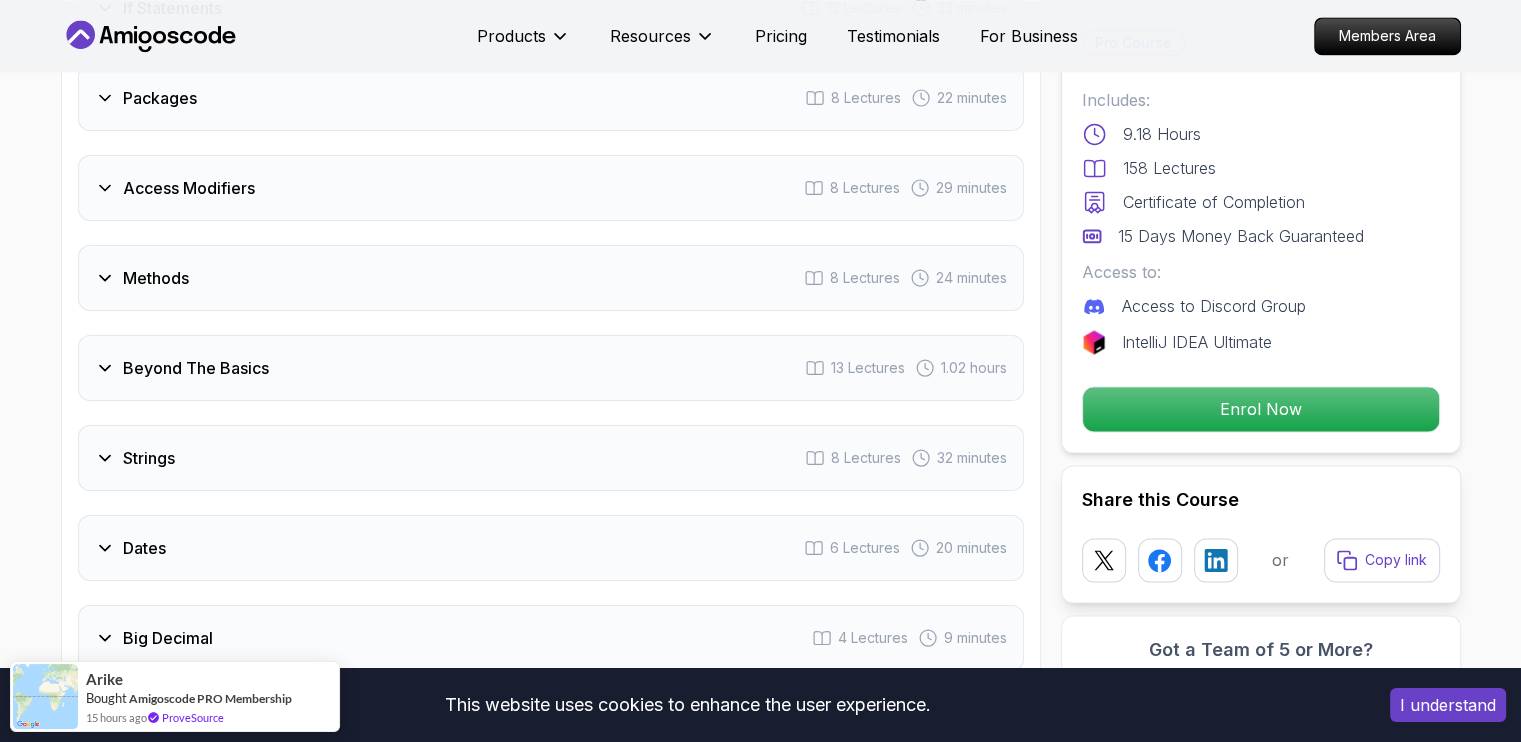 click on "Beyond The Basics 13   Lectures     1.02 hours" at bounding box center (551, 368) 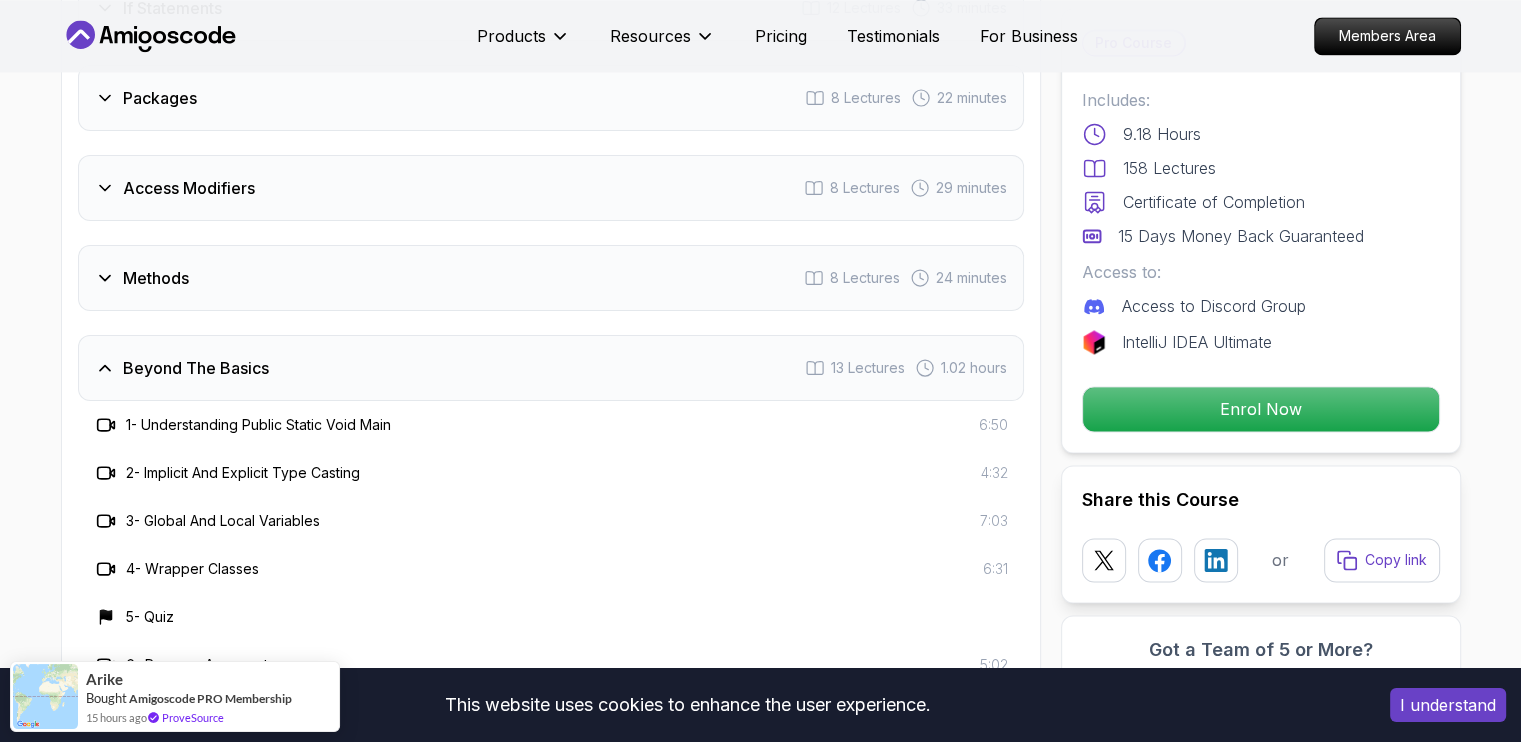 type 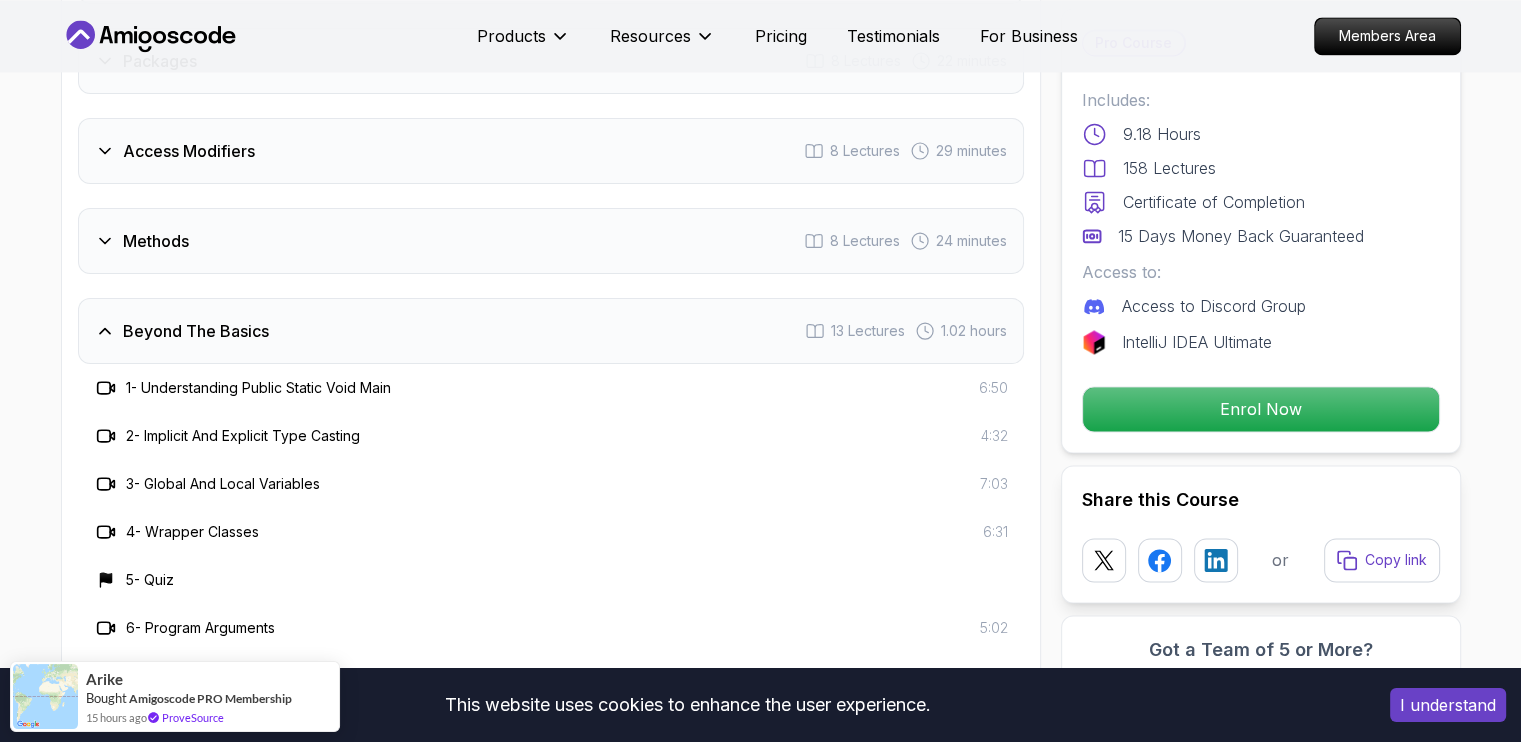 scroll, scrollTop: 2984, scrollLeft: 0, axis: vertical 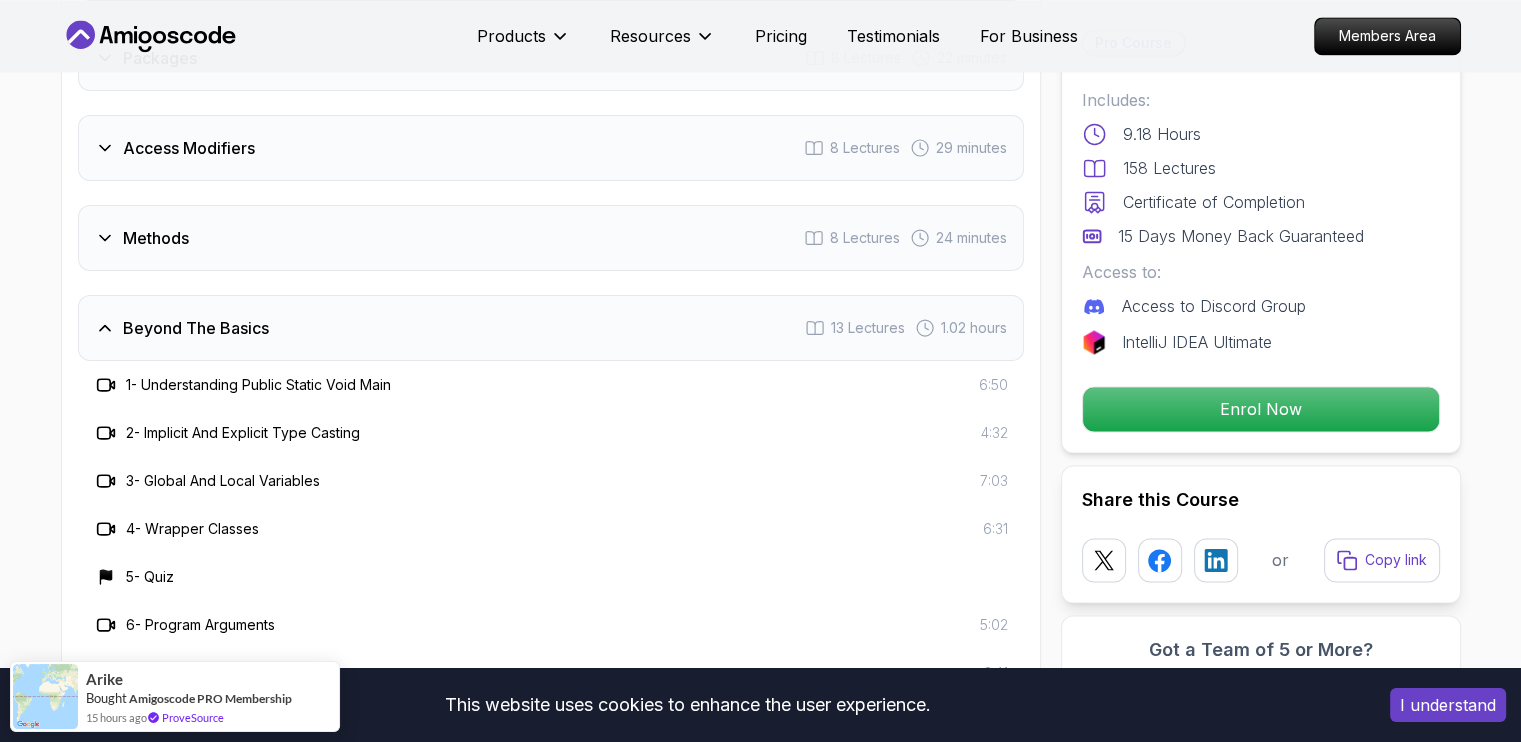 click on "Beyond The Basics 13   Lectures     1.02 hours" at bounding box center (551, 328) 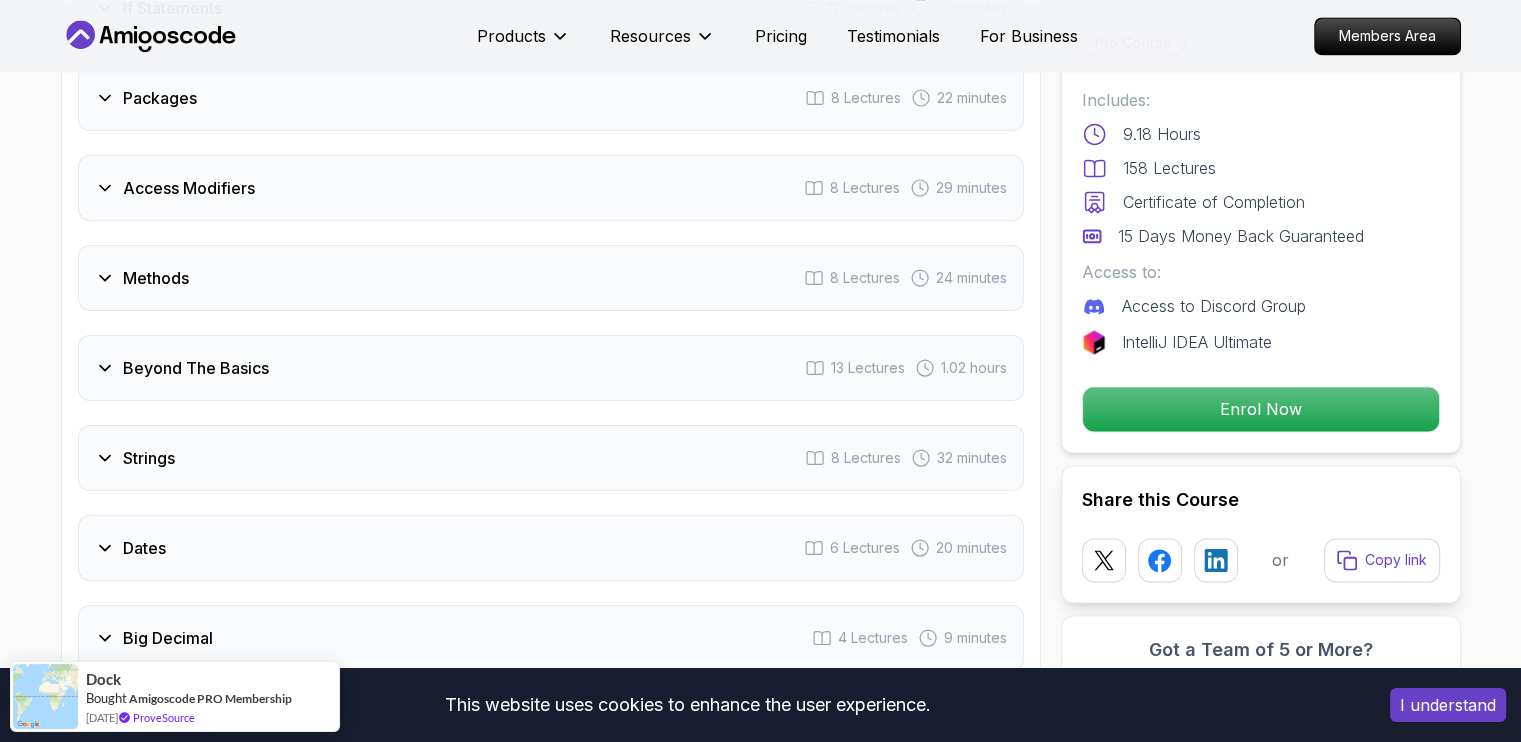 scroll, scrollTop: 2904, scrollLeft: 0, axis: vertical 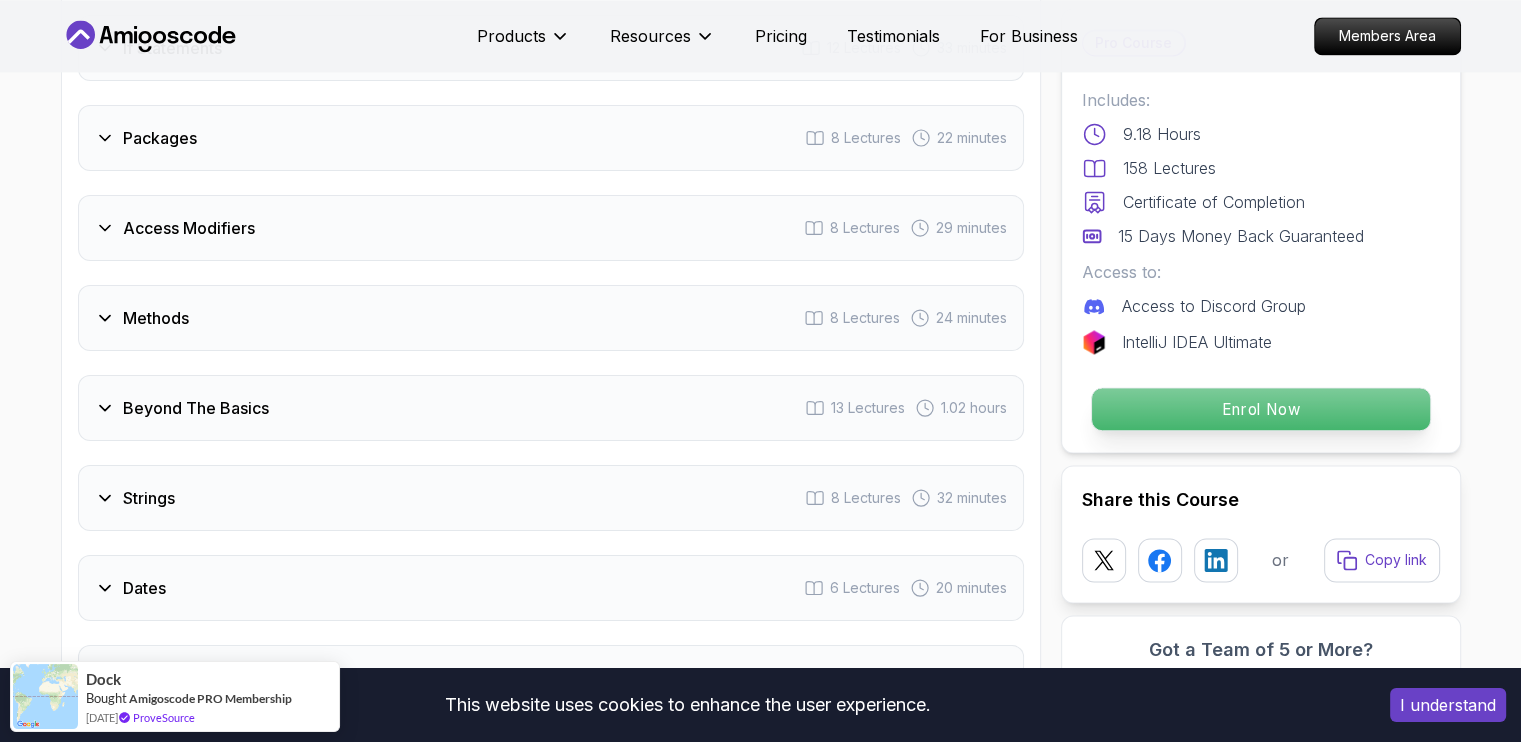 click on "Enrol Now" at bounding box center (1260, 409) 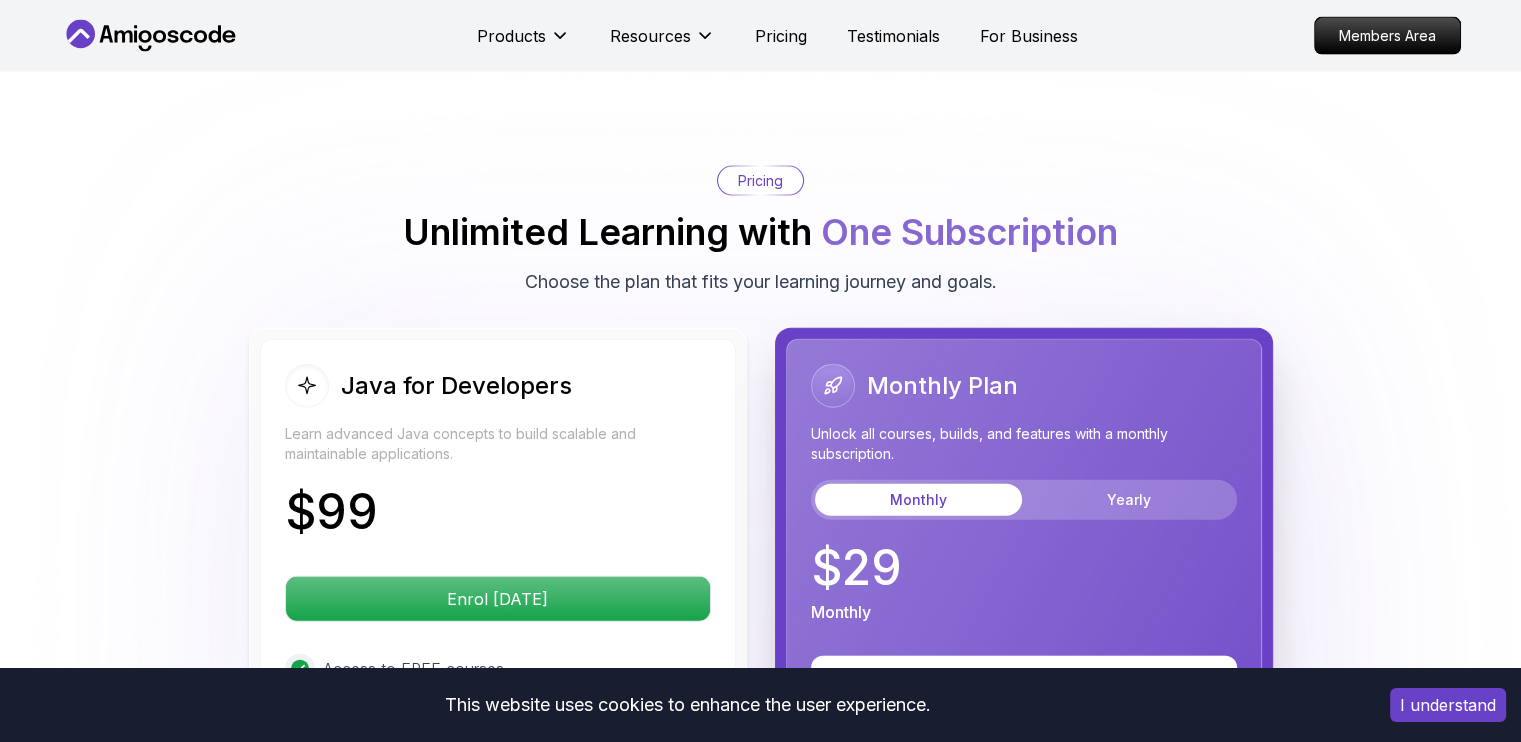 type 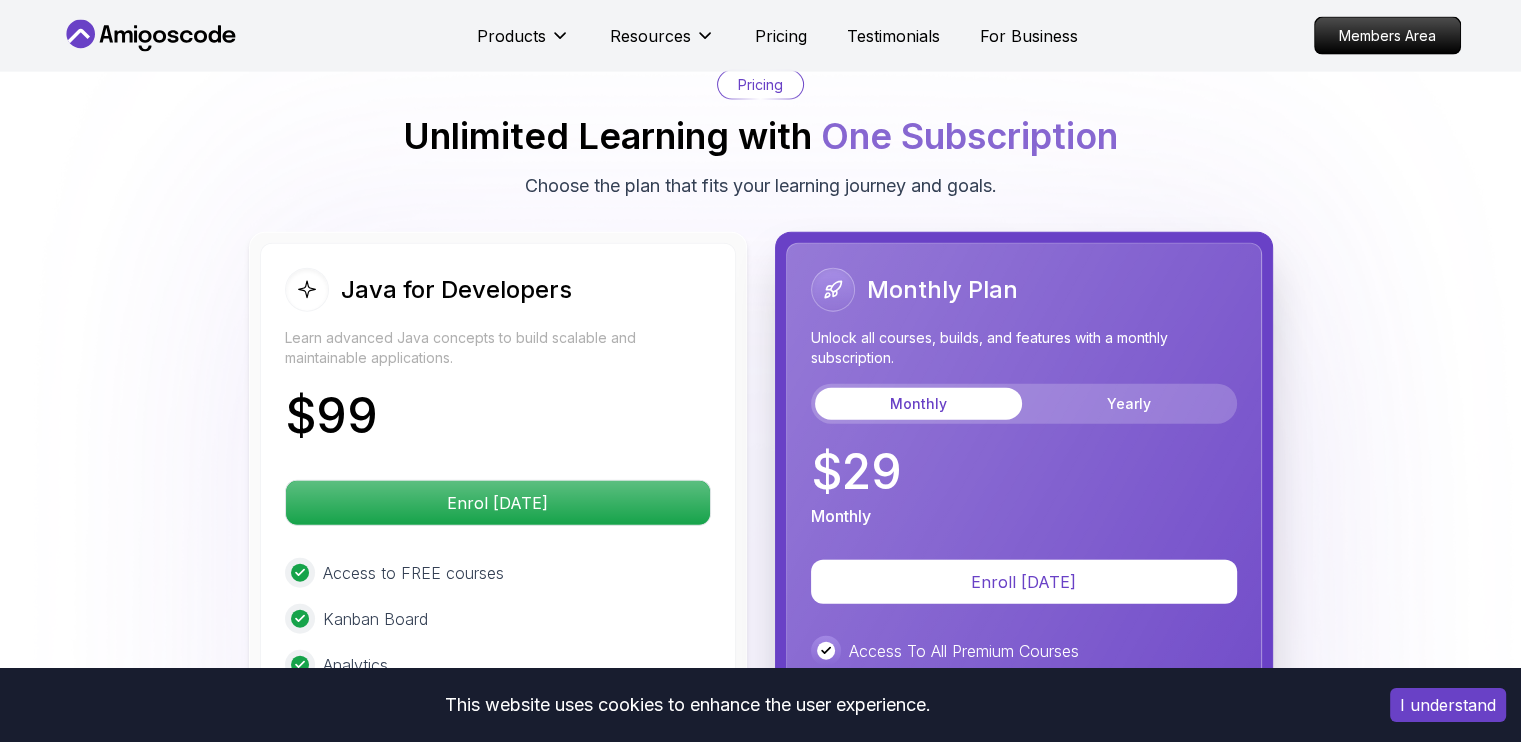 scroll, scrollTop: 4708, scrollLeft: 0, axis: vertical 